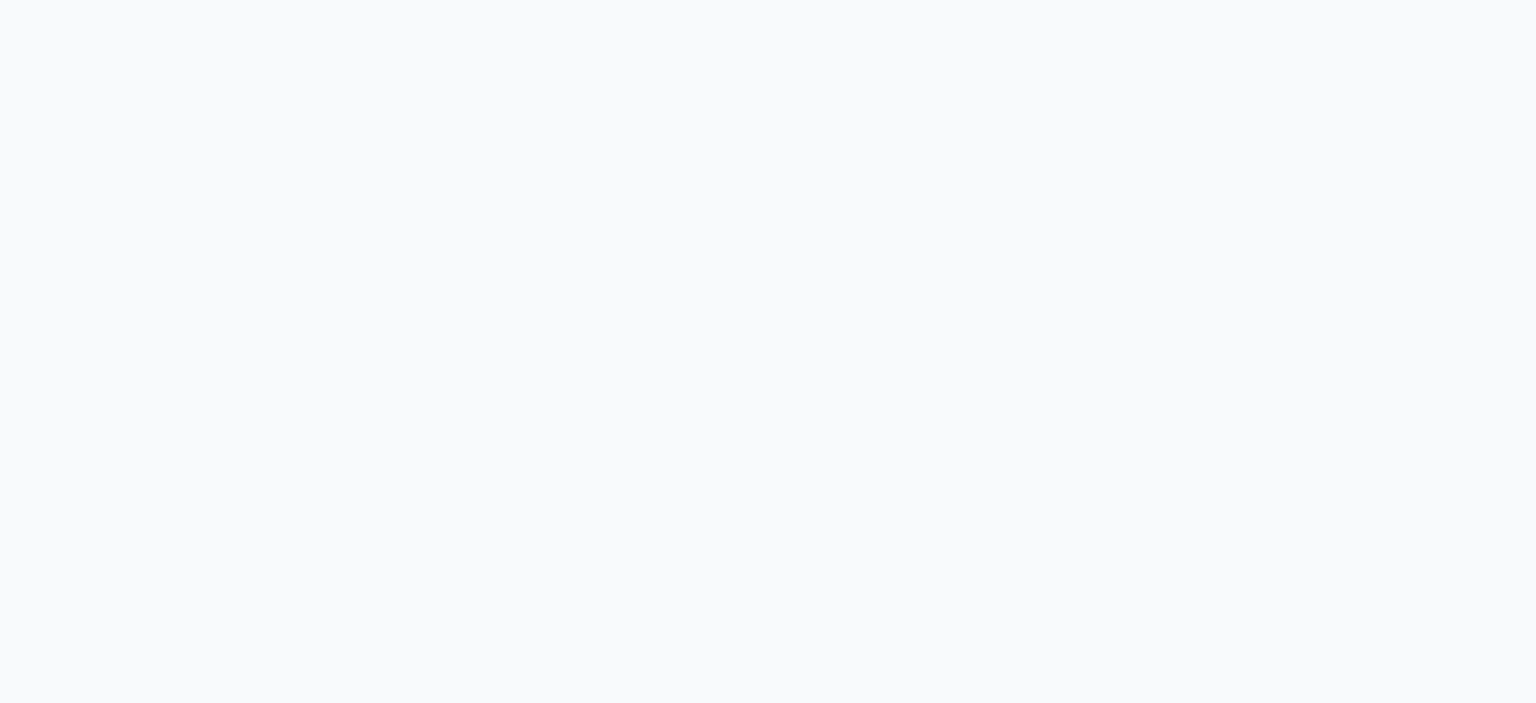 scroll, scrollTop: 0, scrollLeft: 0, axis: both 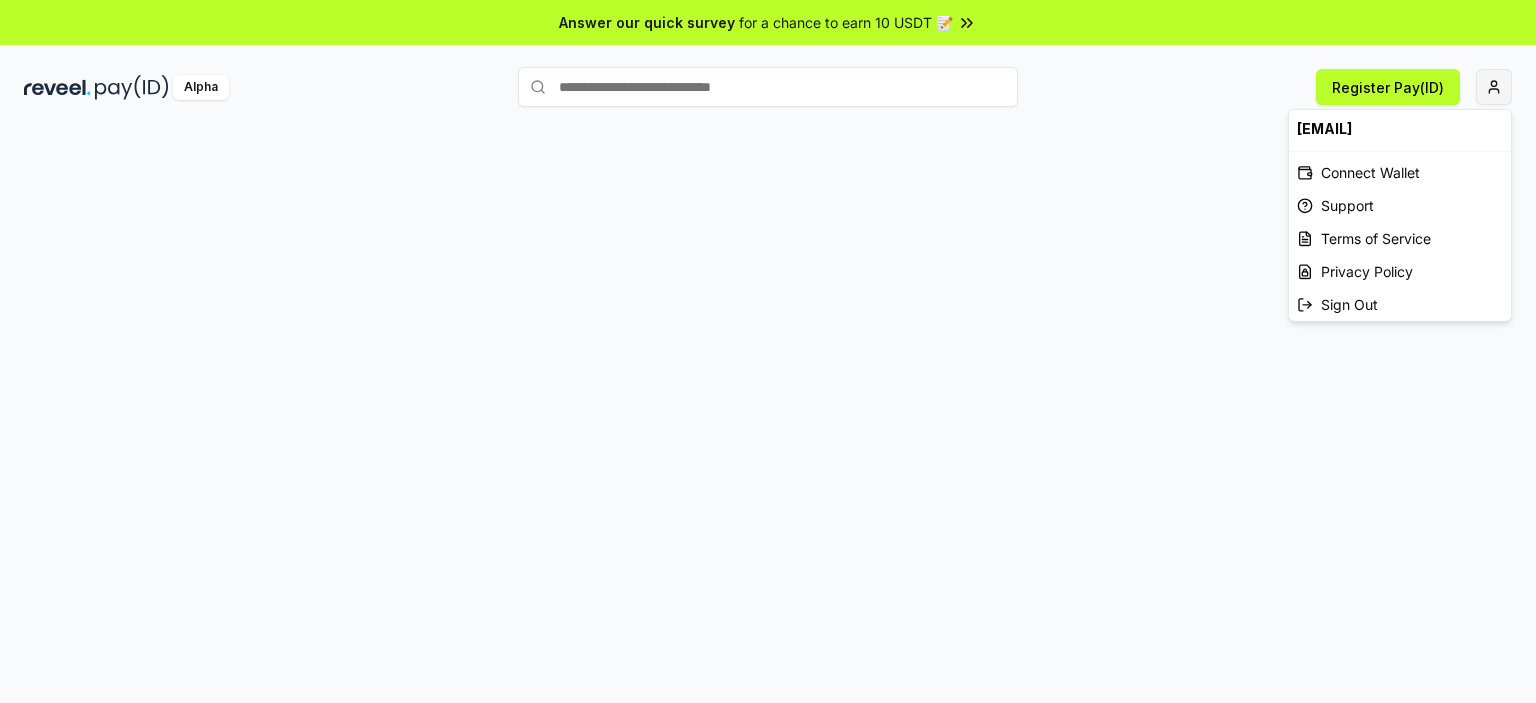 click on "Answer our quick survey for a chance to earn 10 USDT 📝 Alpha Register Pay(ID) bariss.sancarr@gmail.com   Connect Wallet   Support   Terms of Service   Privacy Policy   Sign Out" at bounding box center [768, 351] 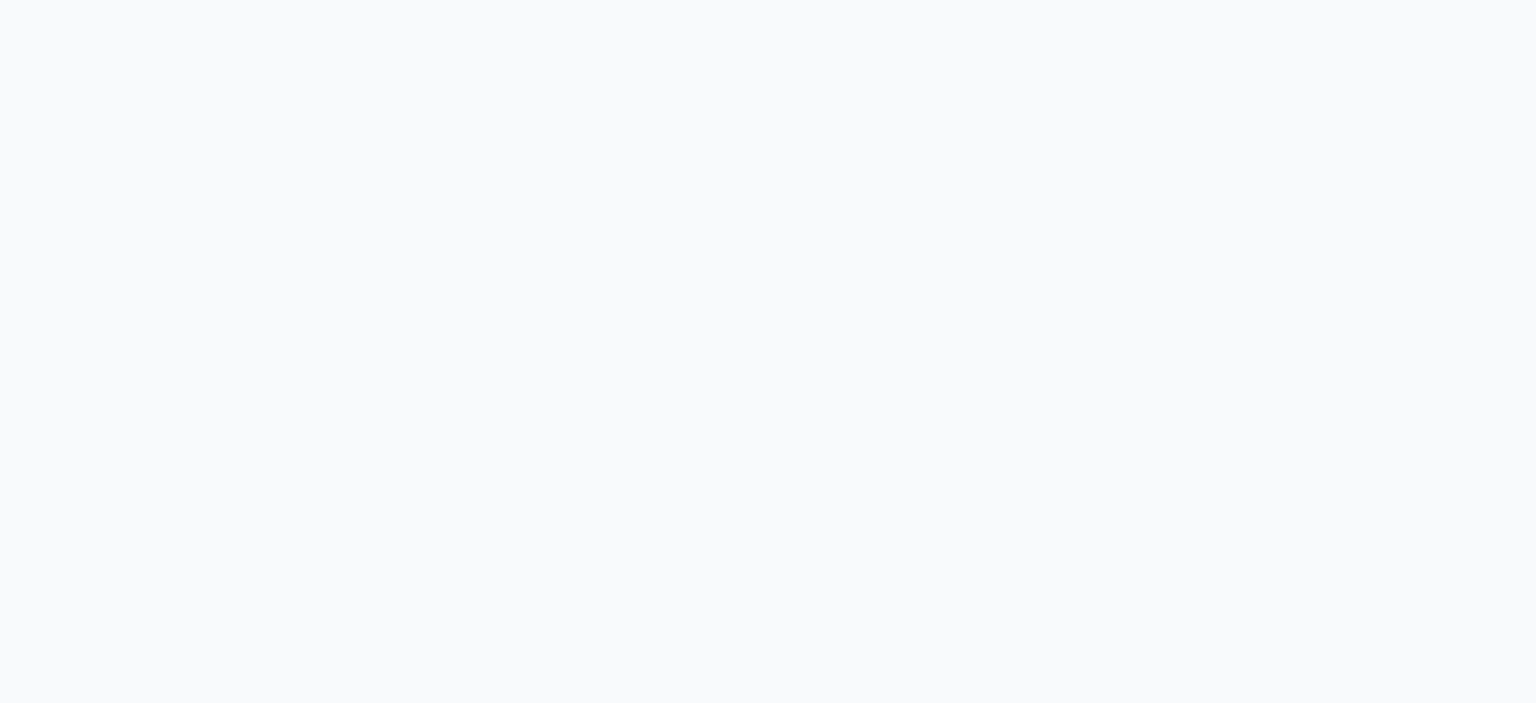scroll, scrollTop: 0, scrollLeft: 0, axis: both 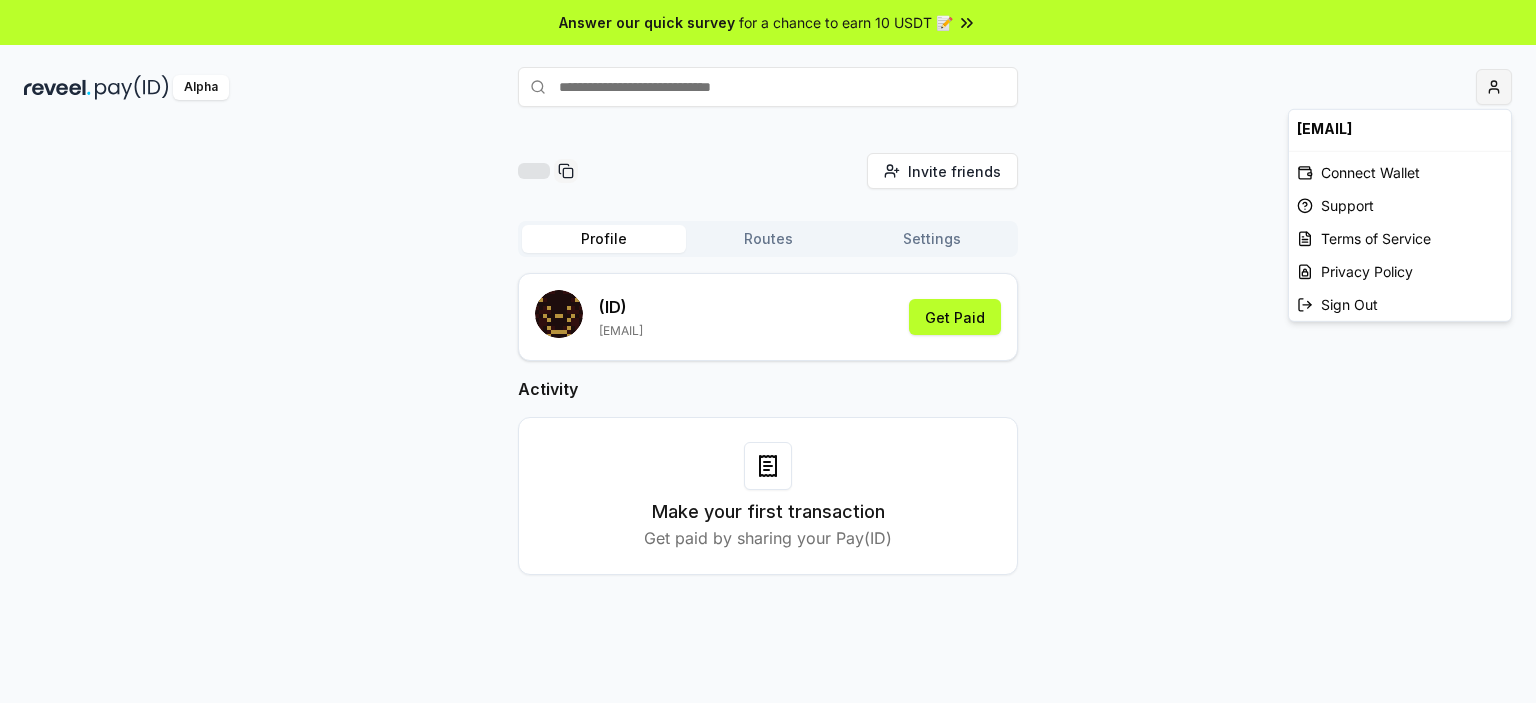 click on "Answer our quick survey for a chance to earn 10 USDT 📝 Alpha Invite friends Invite Profile Routes Settings (ID) [EMAIL] Get Paid Activity Make your first transaction Get paid by sharing your Pay(ID) [EMAIL] Connect Wallet Support Terms of Service Privacy Policy Sign Out" at bounding box center (768, 351) 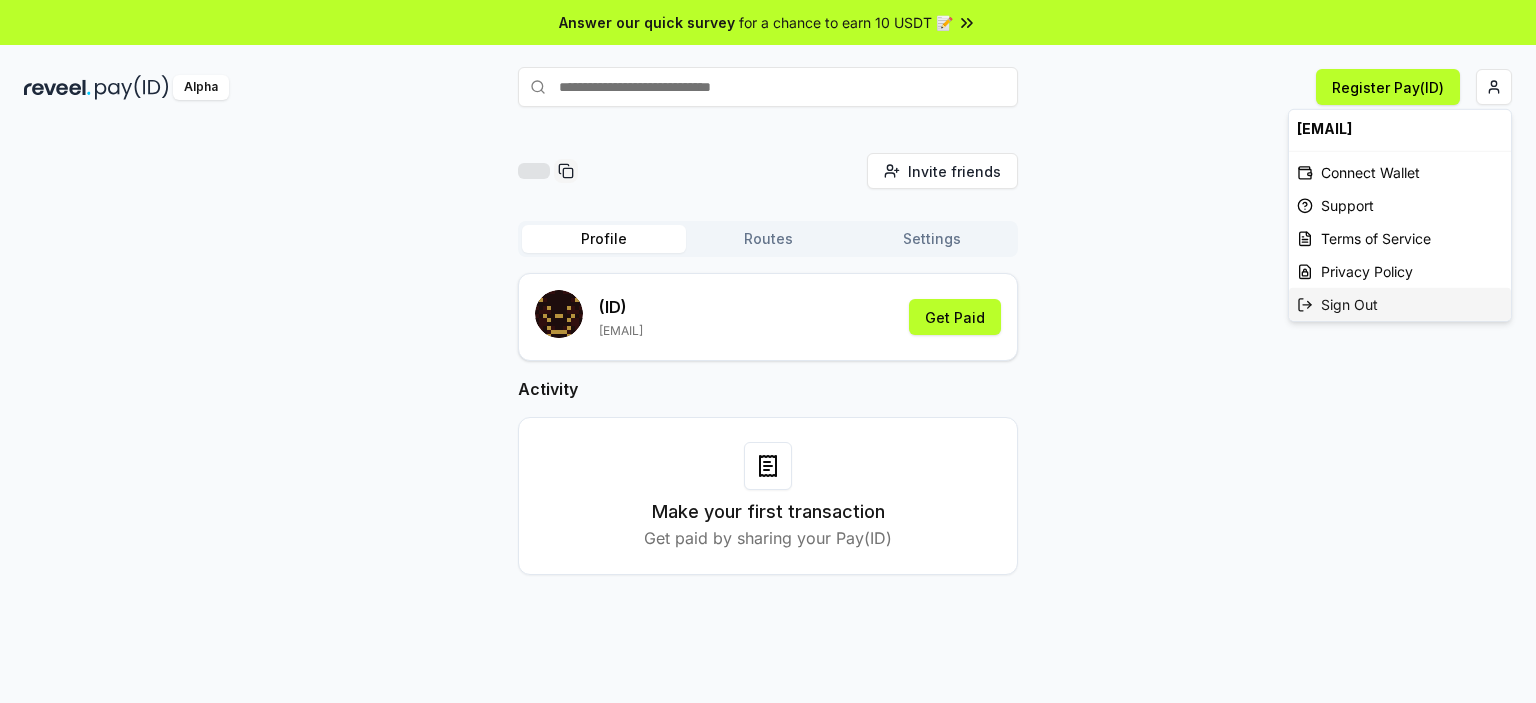 click on "Sign Out" at bounding box center (1400, 304) 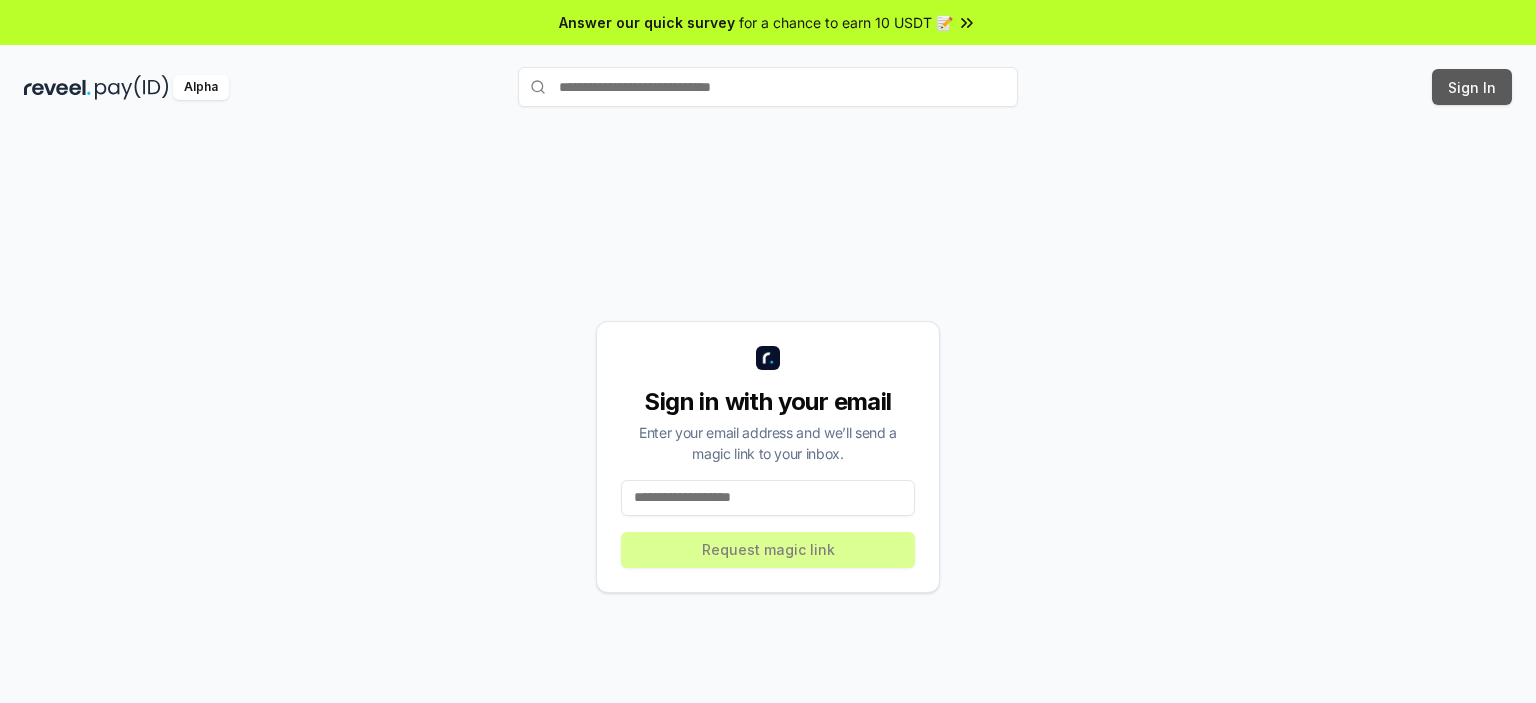 scroll, scrollTop: 0, scrollLeft: 0, axis: both 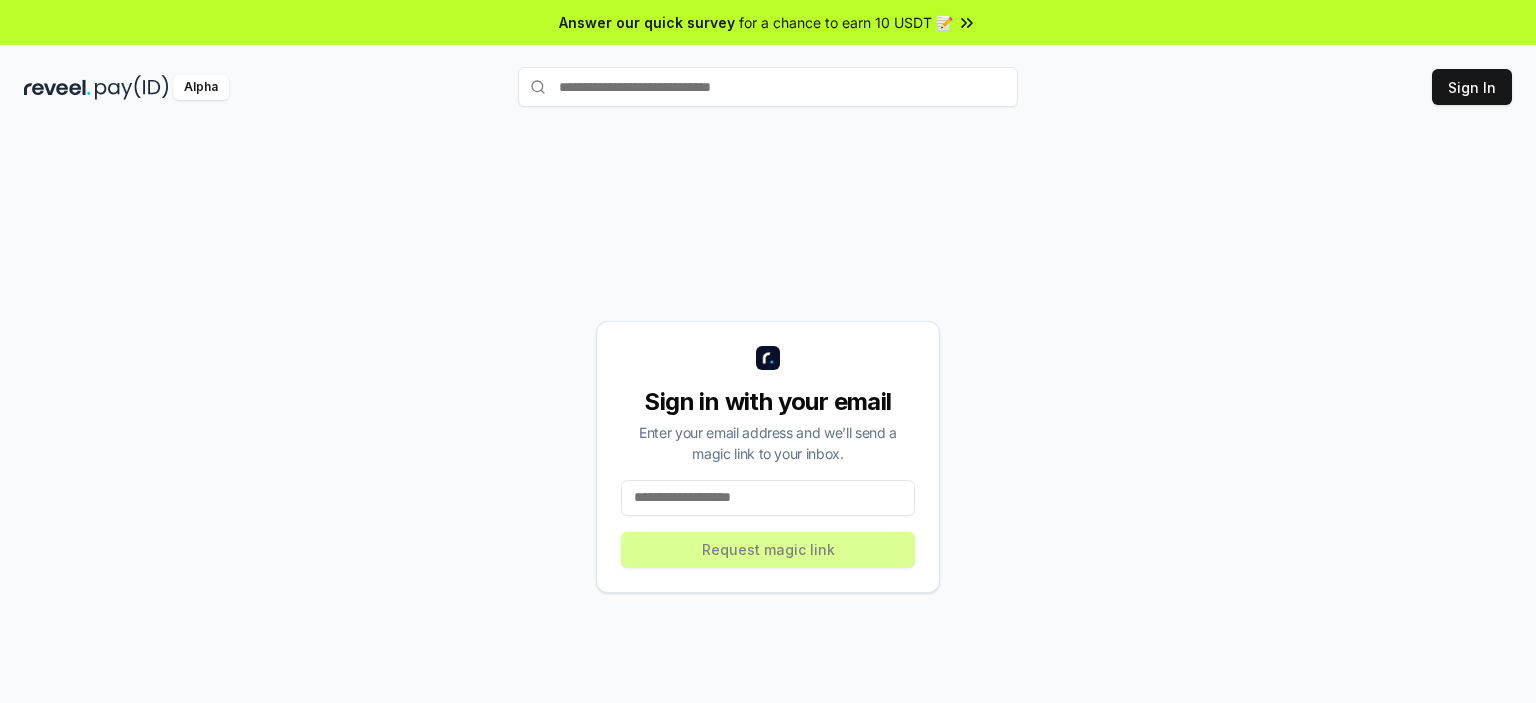 click at bounding box center [768, 498] 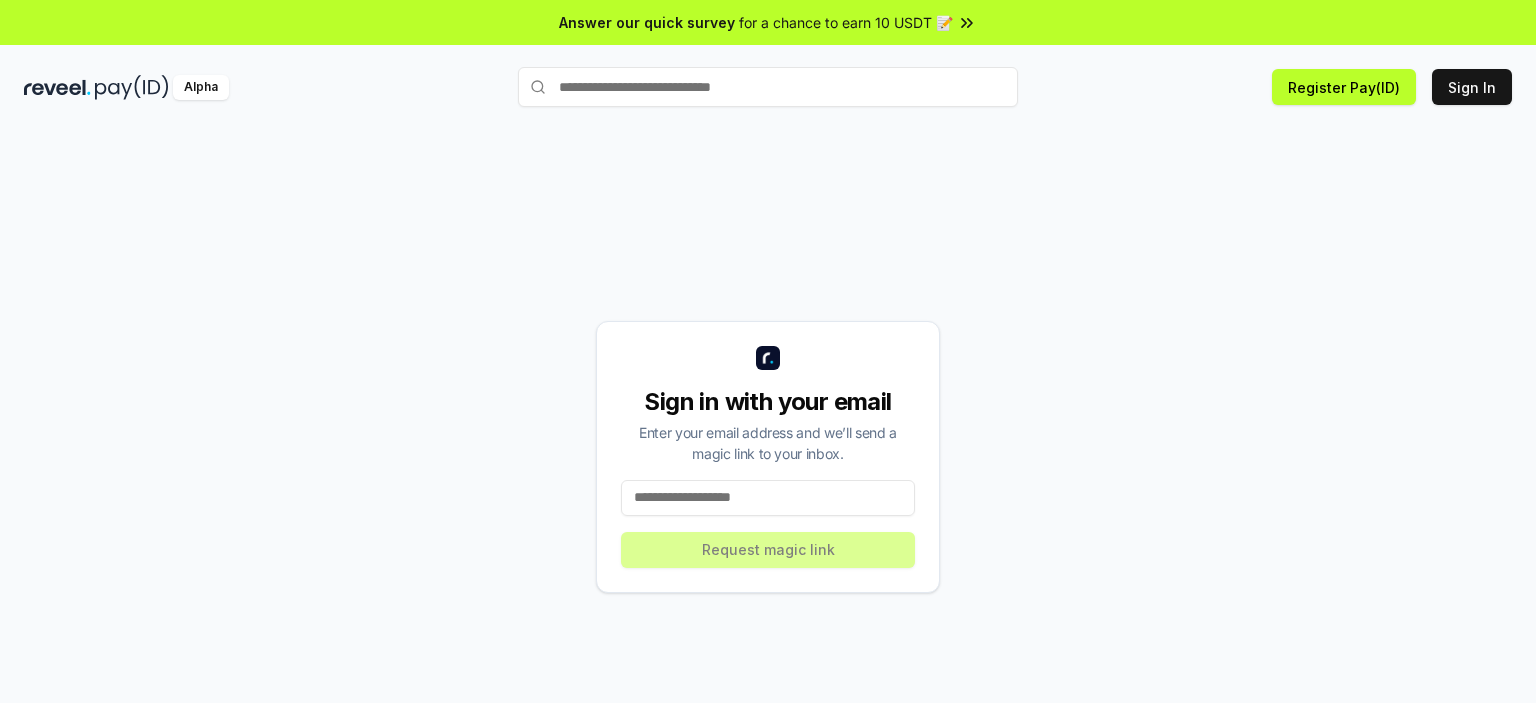 paste on "**********" 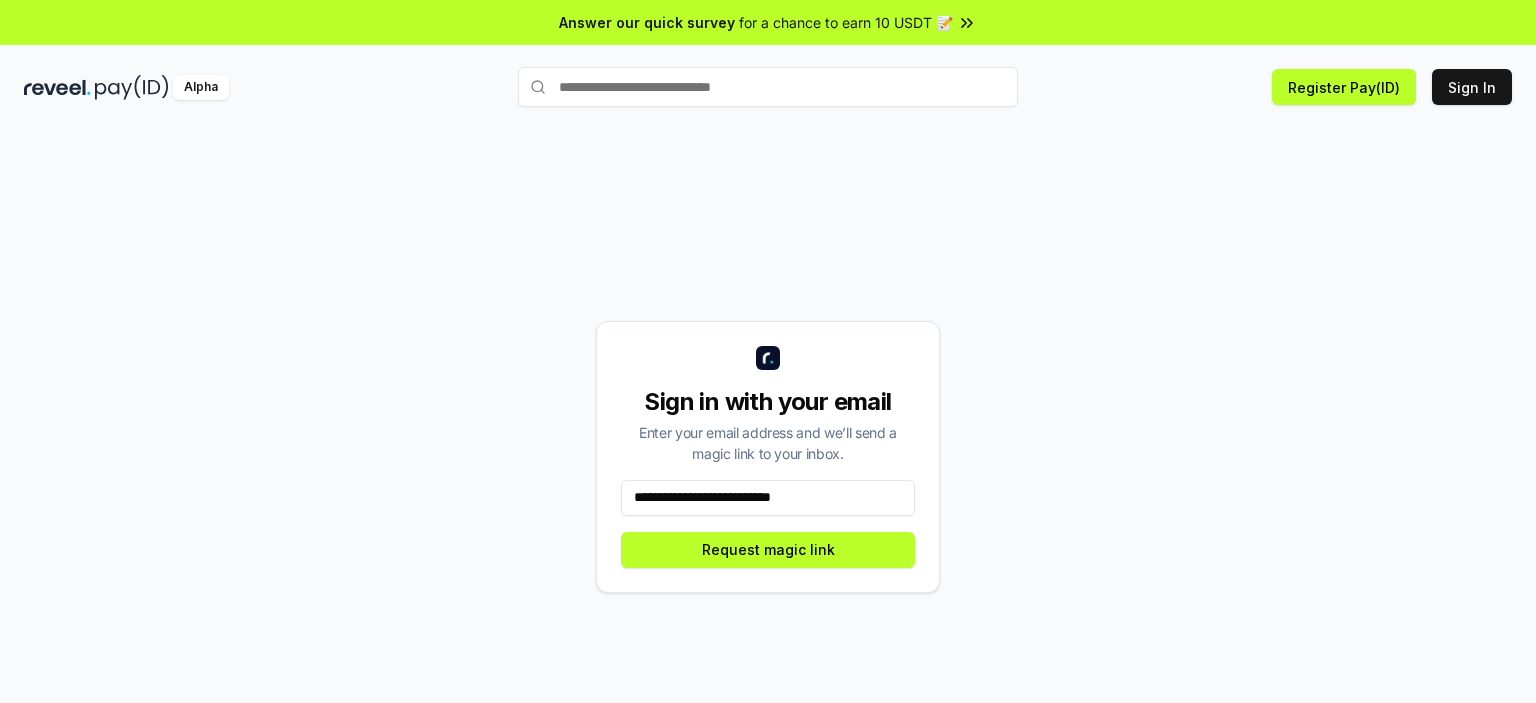 type on "**********" 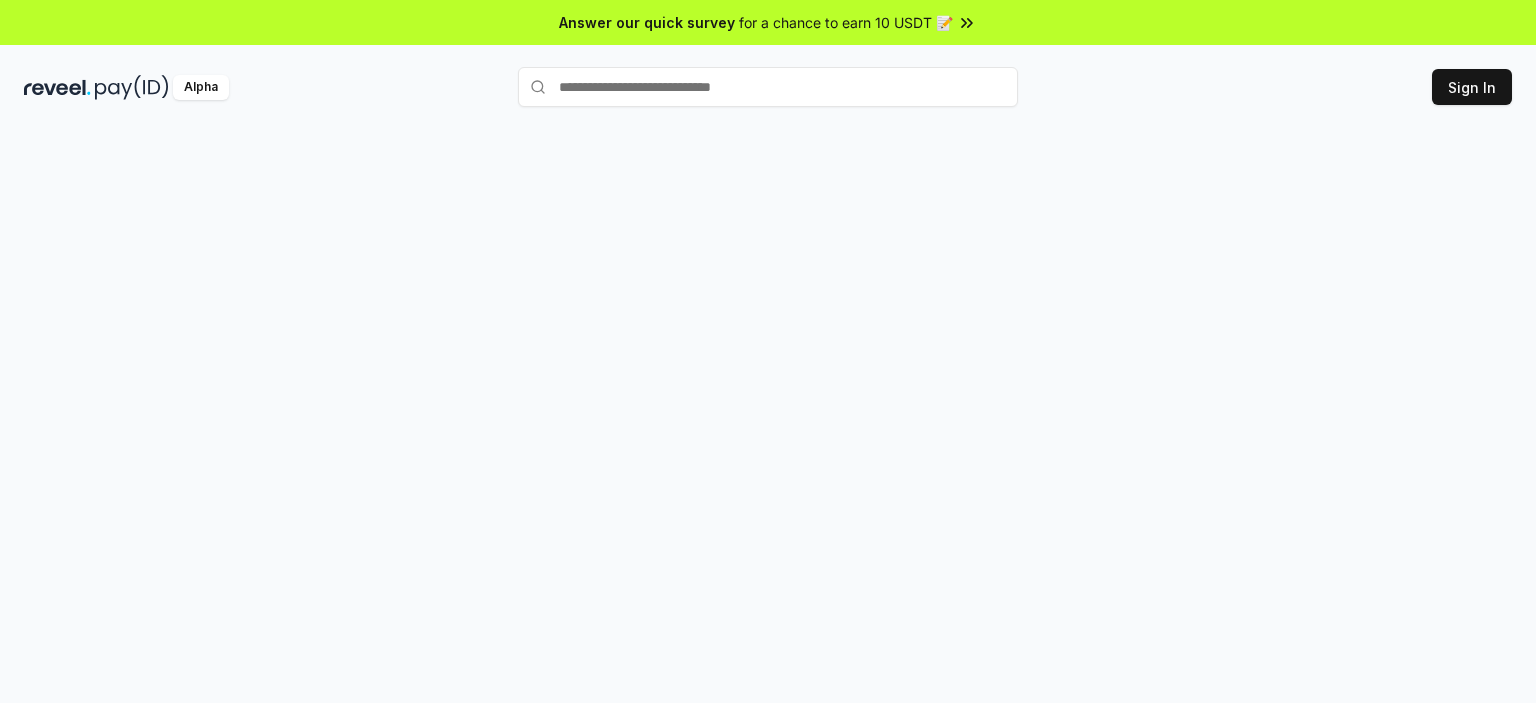 scroll, scrollTop: 0, scrollLeft: 0, axis: both 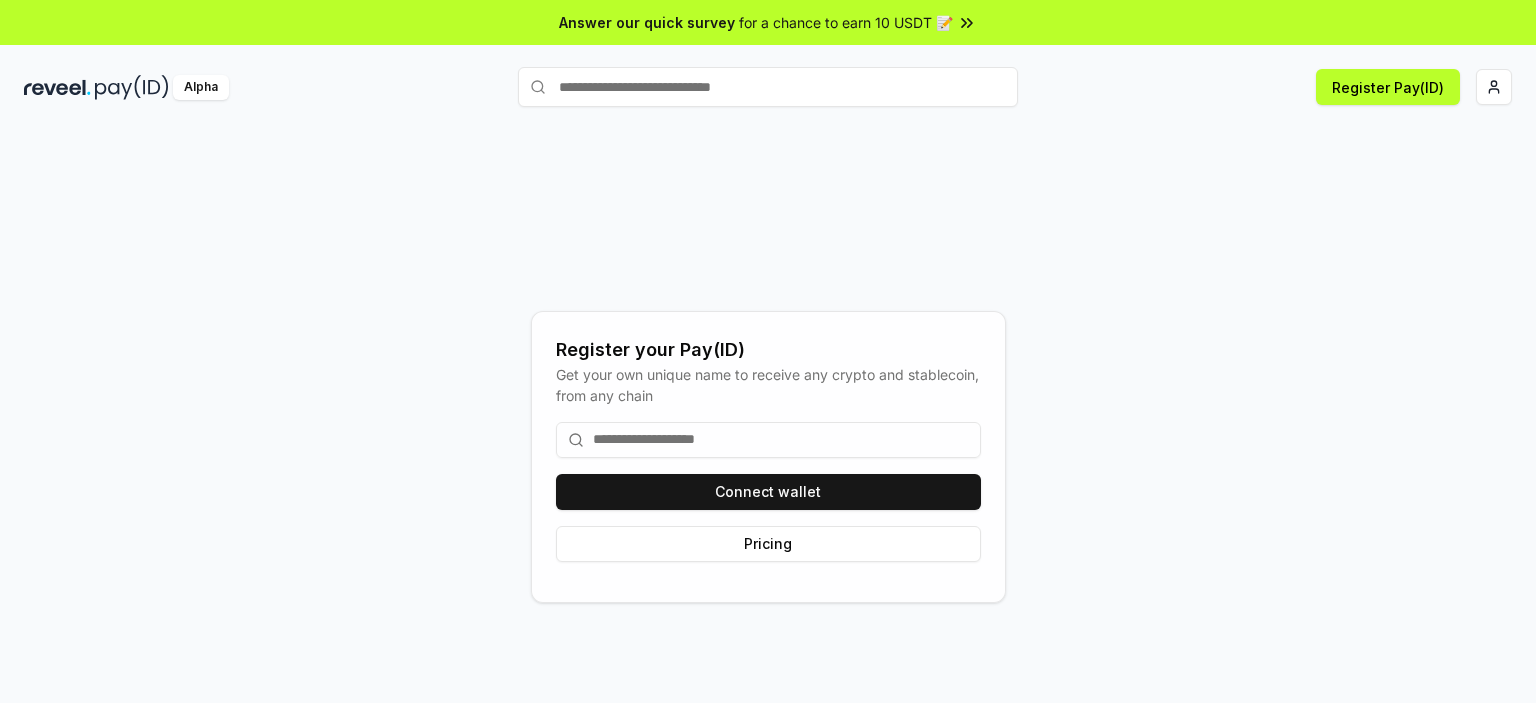 paste on "********" 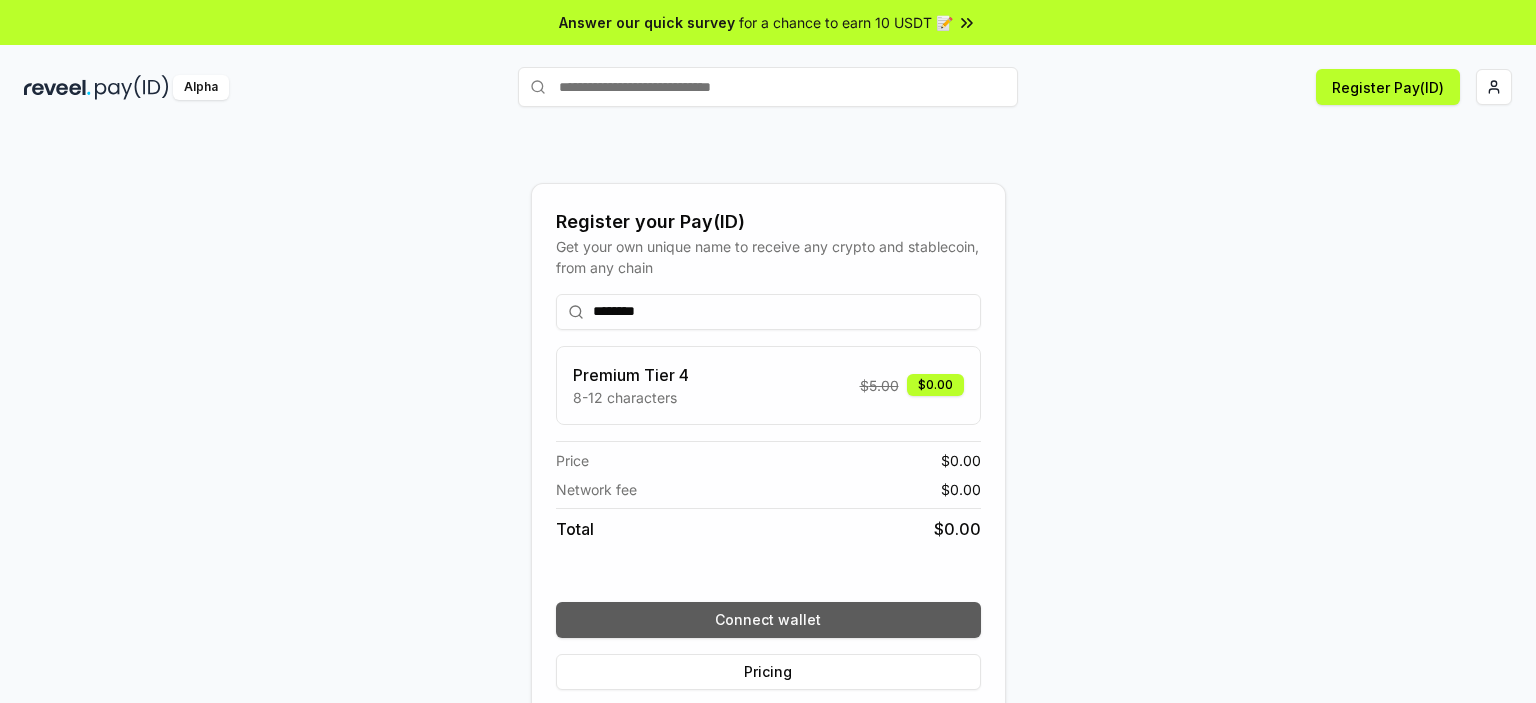 type on "********" 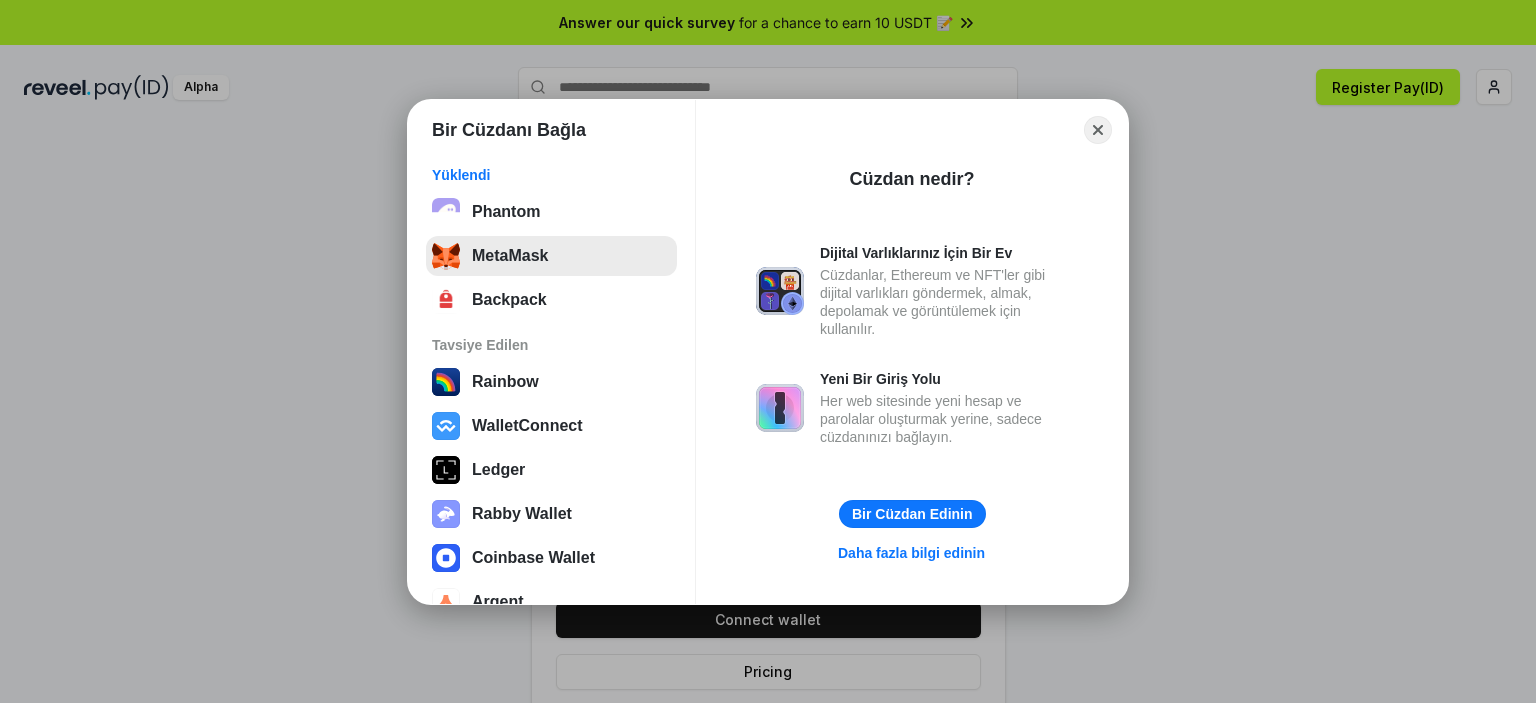 click on "MetaMask" at bounding box center (551, 256) 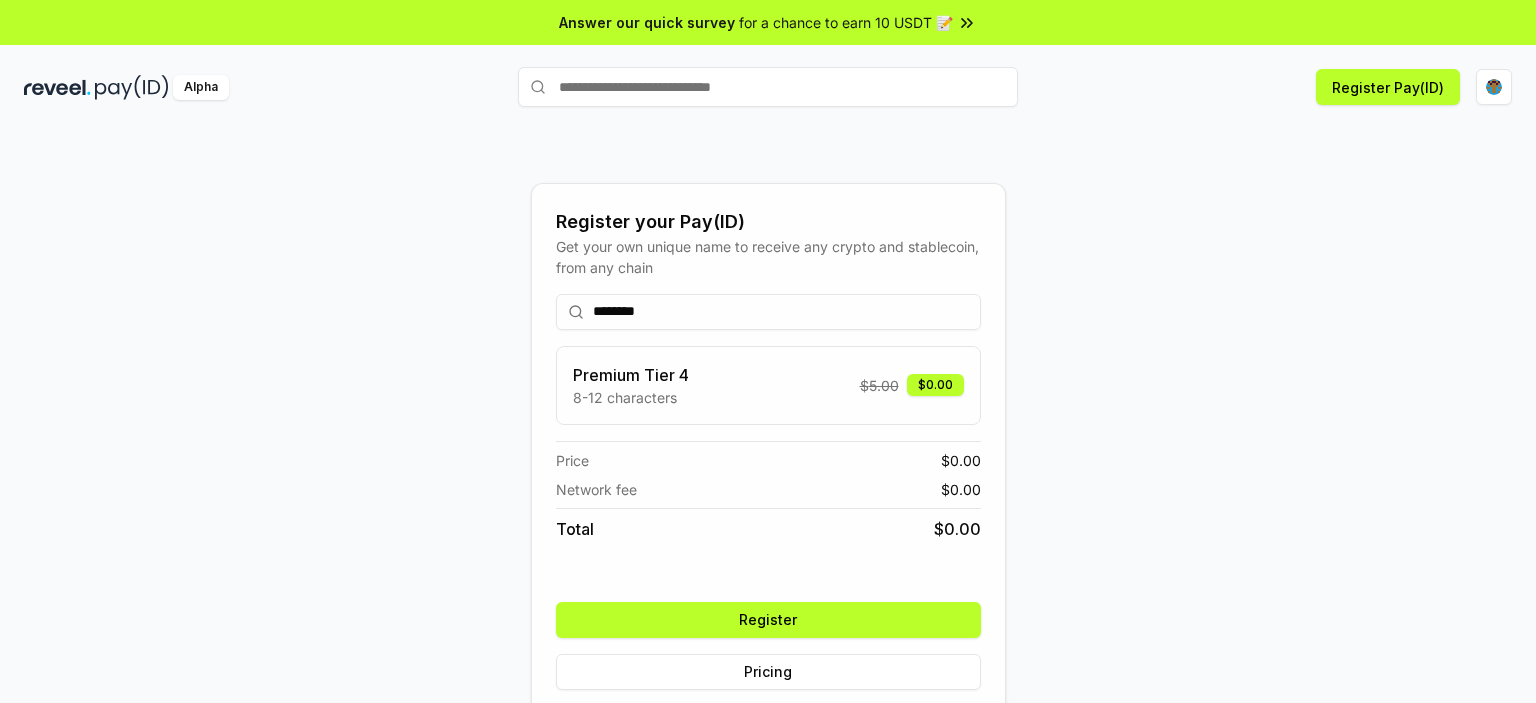 click on "Register" at bounding box center [768, 620] 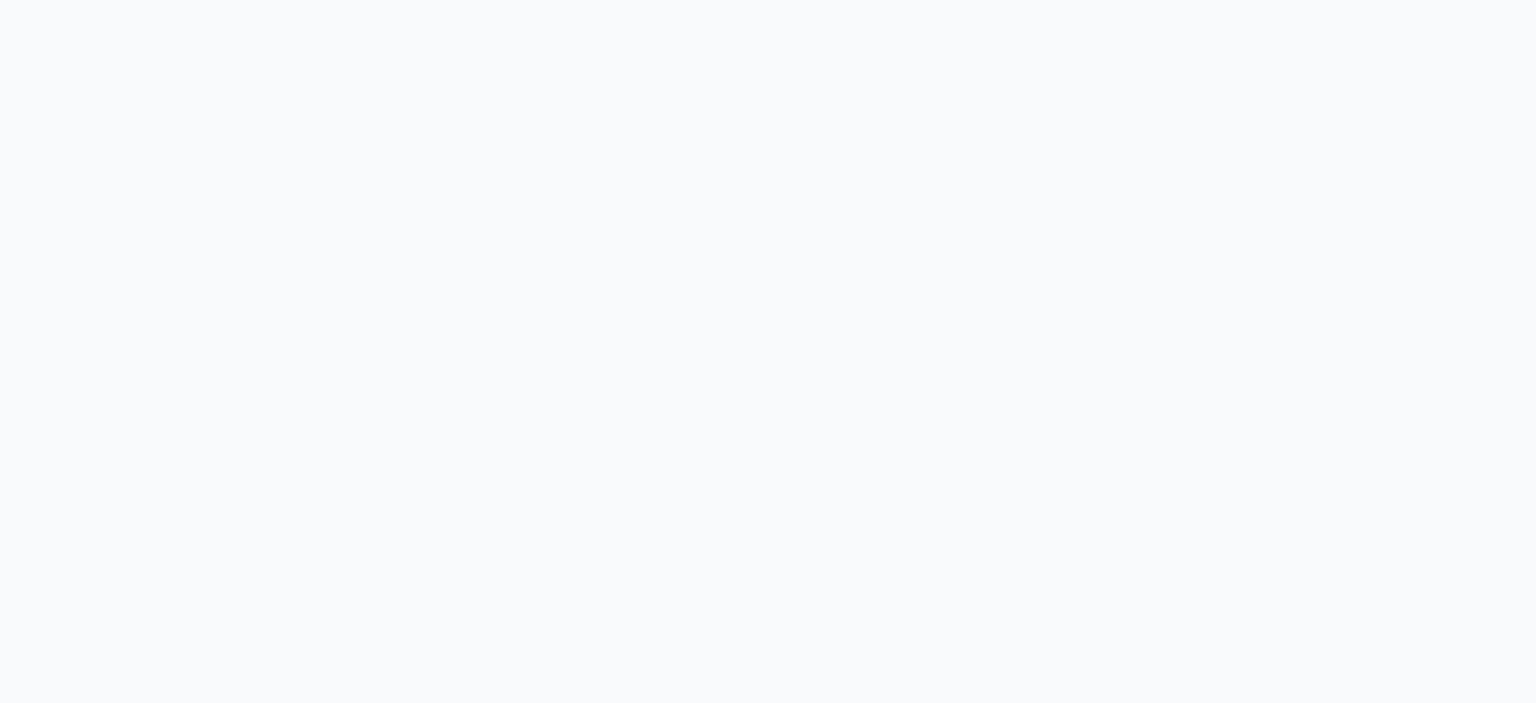 scroll, scrollTop: 0, scrollLeft: 0, axis: both 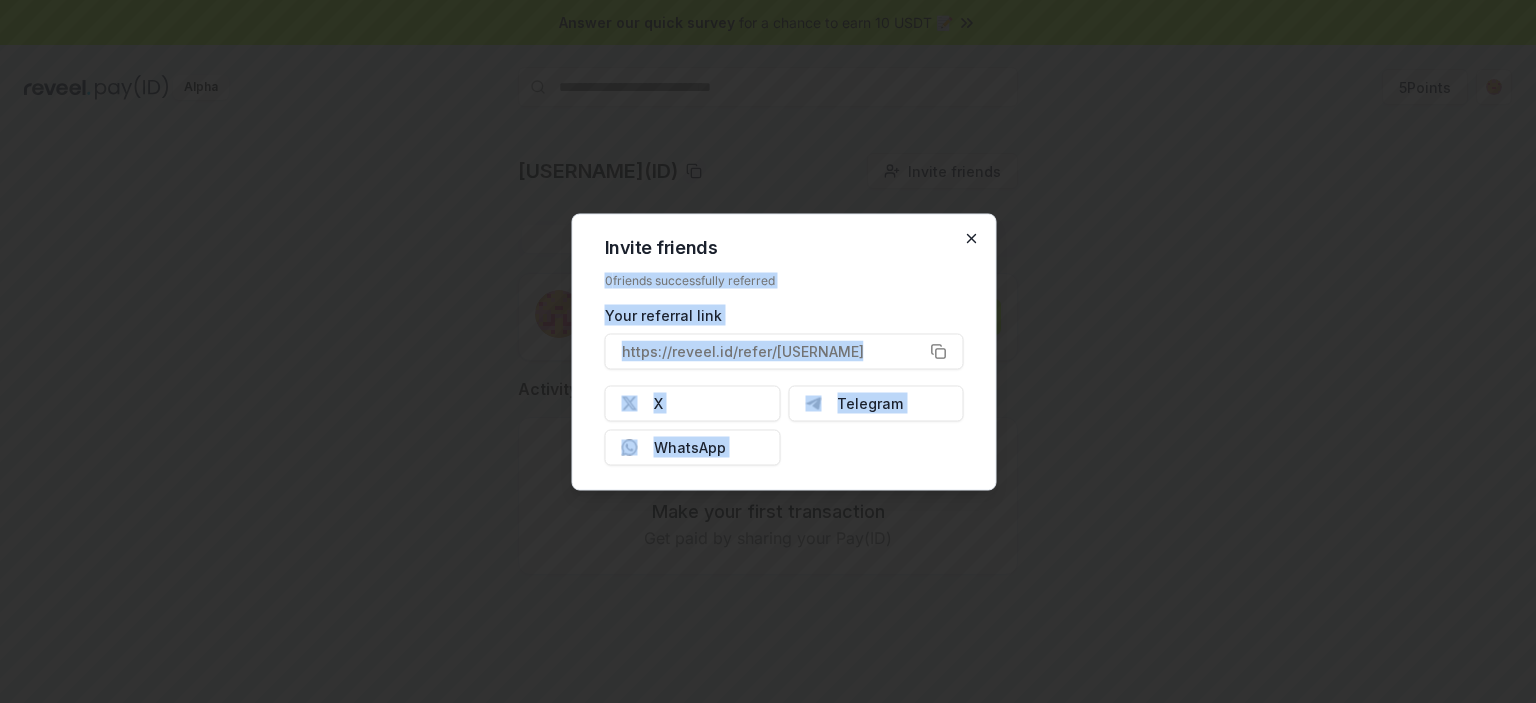 click on "Invite friends 0  friends successfully referred Your referral link https://reveel.id/refer/emily823 X Telegram WhatsApp Close" at bounding box center (784, 351) 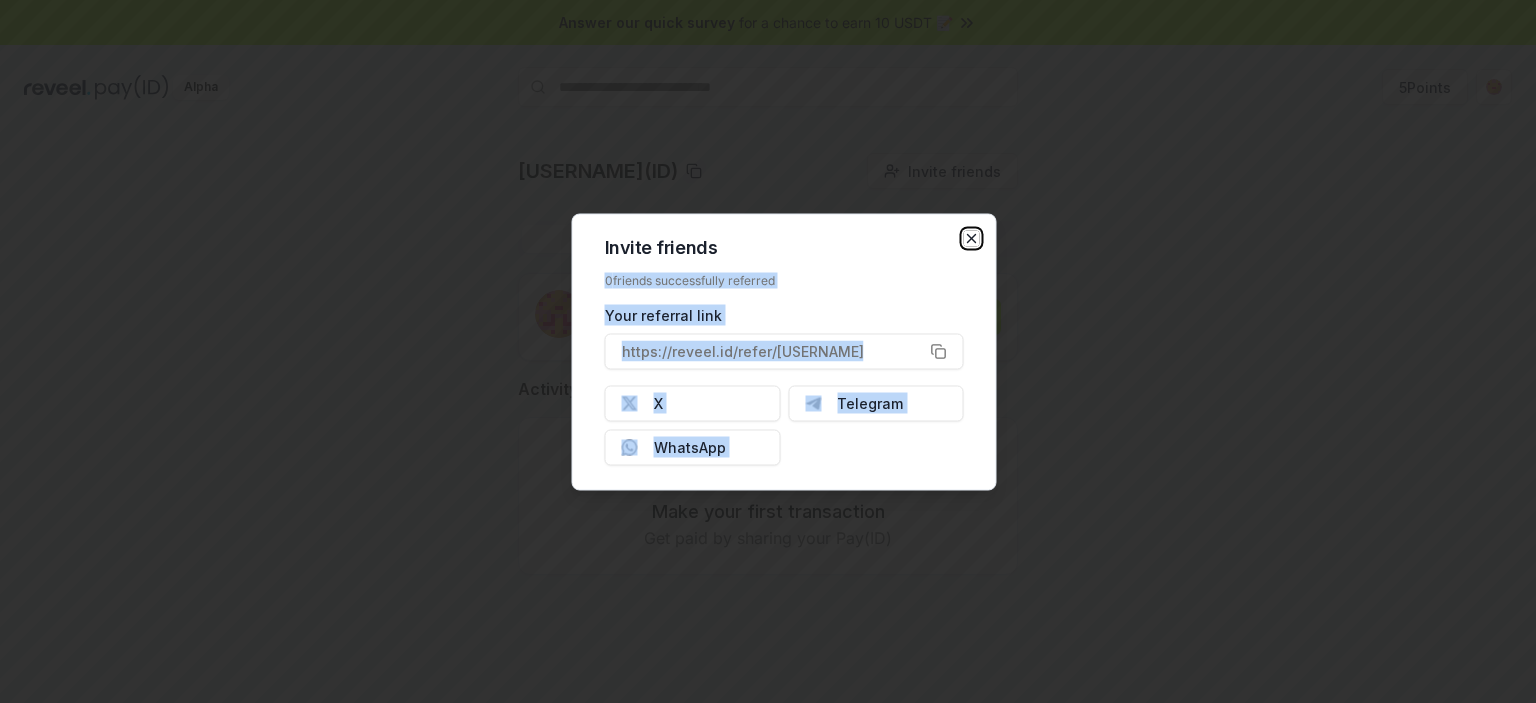 click 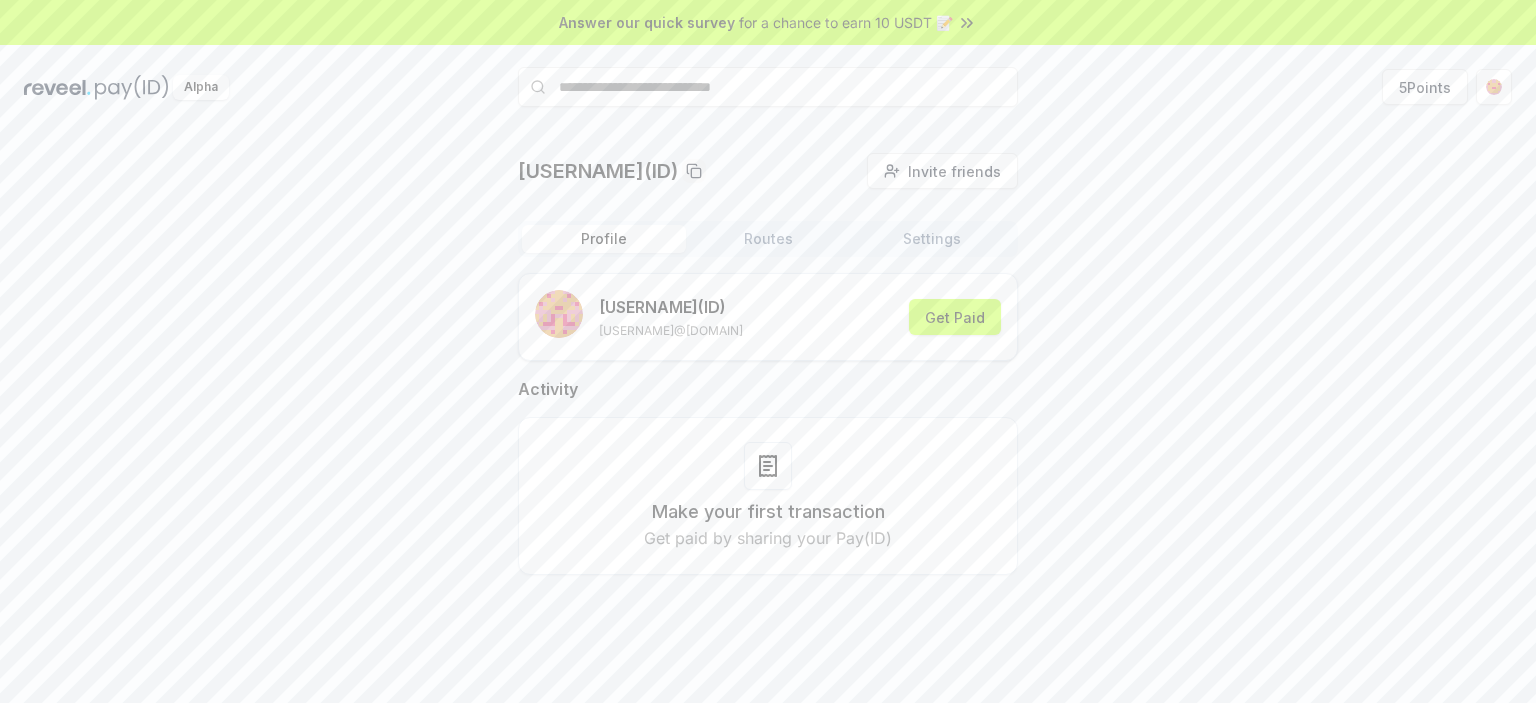 click on "emily823(ID) Invite friends Invite Profile Routes Settings emily823 (ID) emily823carter.z1@gmail.com Get Paid Activity Make your first transaction Get paid by sharing your Pay(ID)" at bounding box center (768, 380) 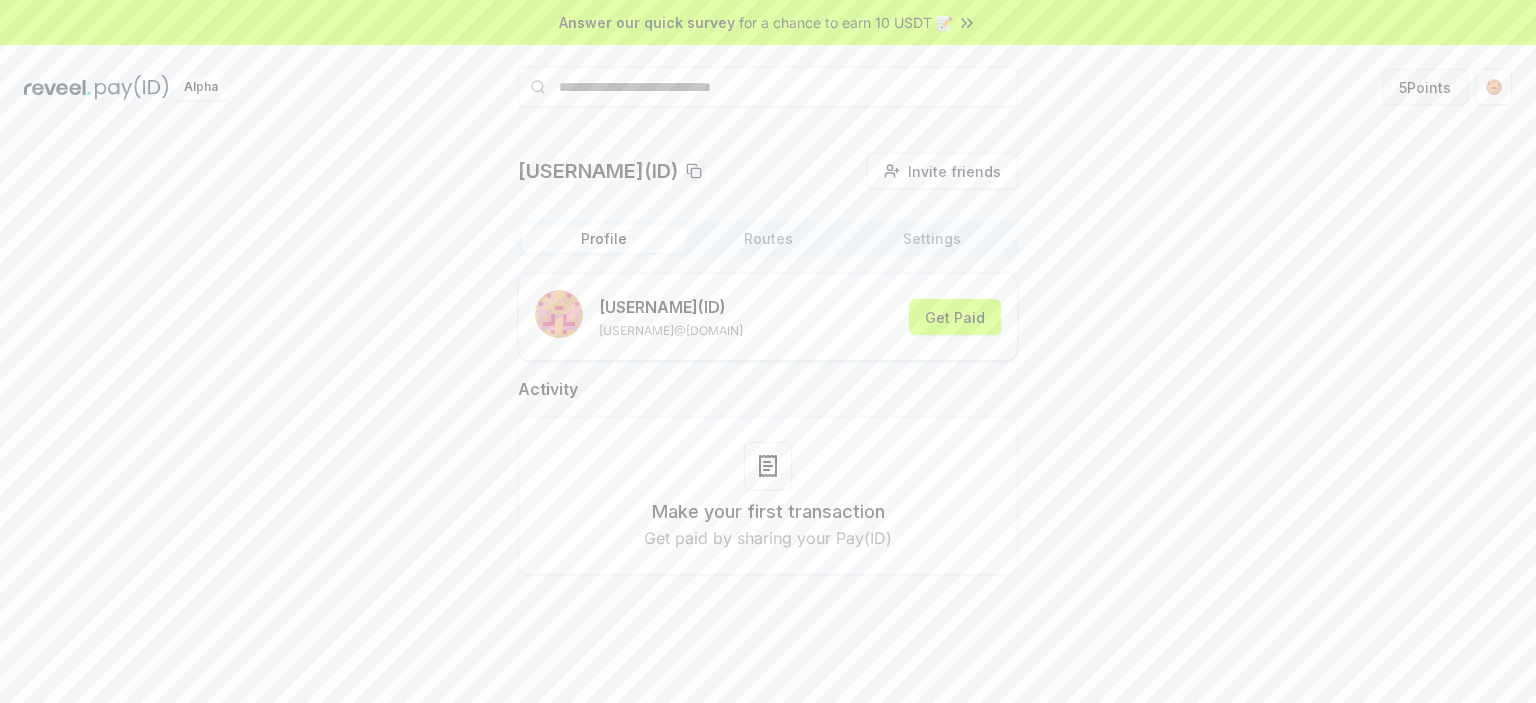 click on "5  Points" at bounding box center [1425, 87] 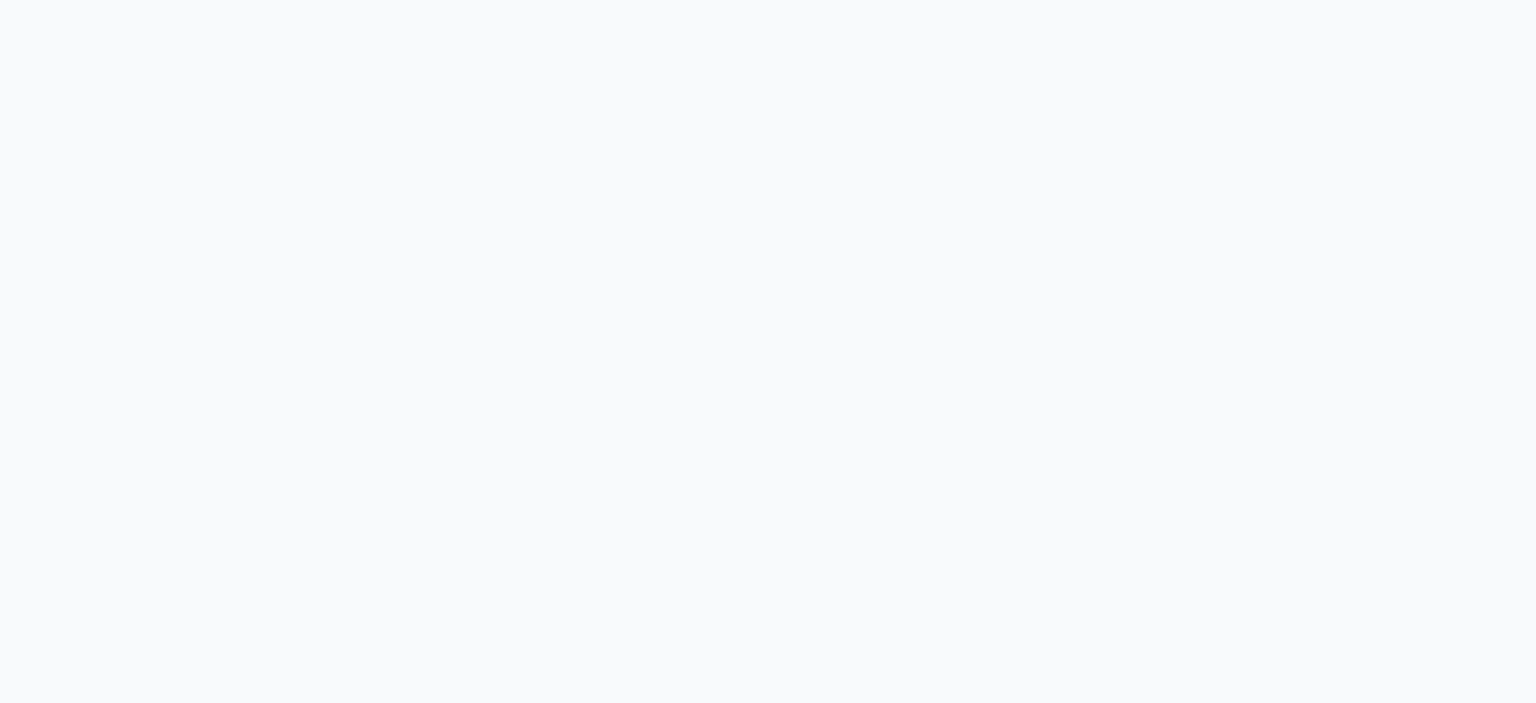 scroll, scrollTop: 0, scrollLeft: 0, axis: both 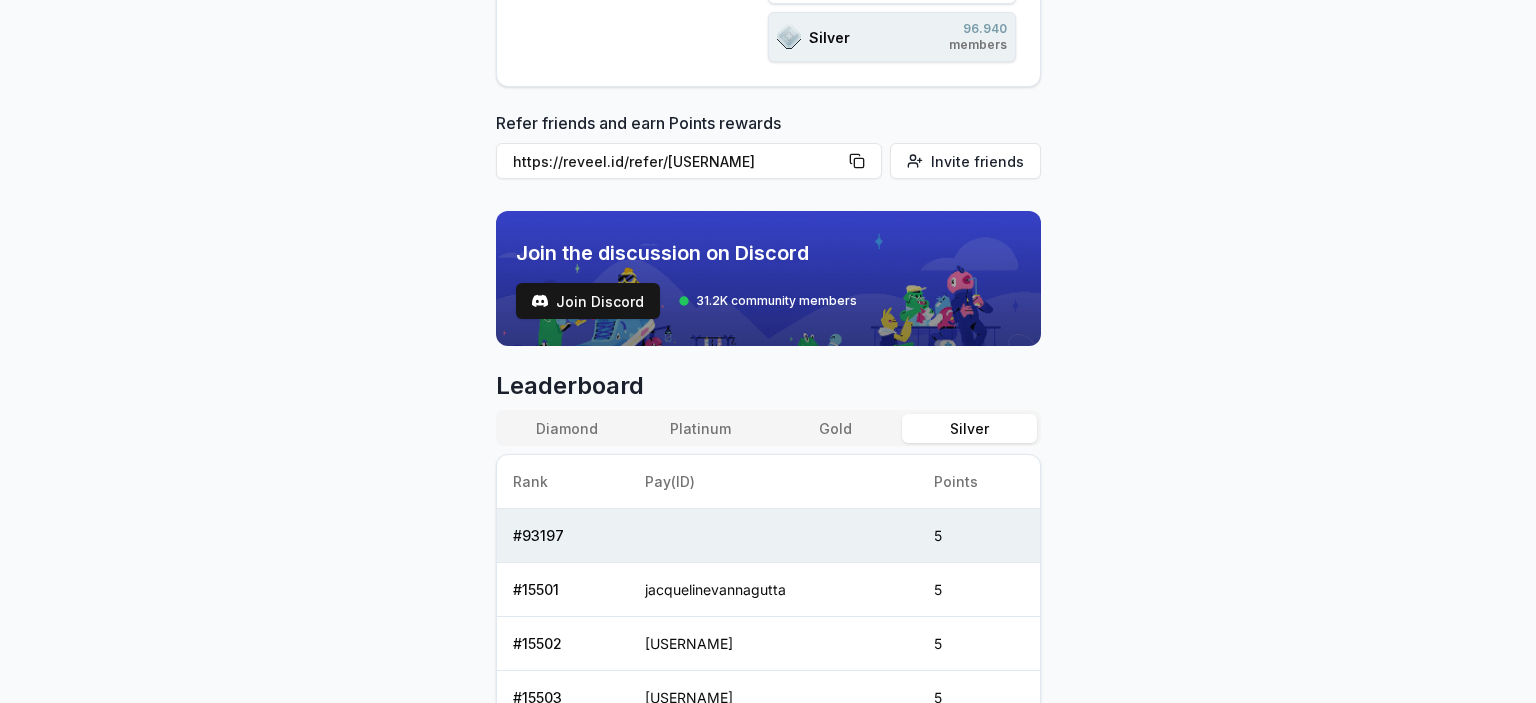 click on "Diamond" at bounding box center (567, 428) 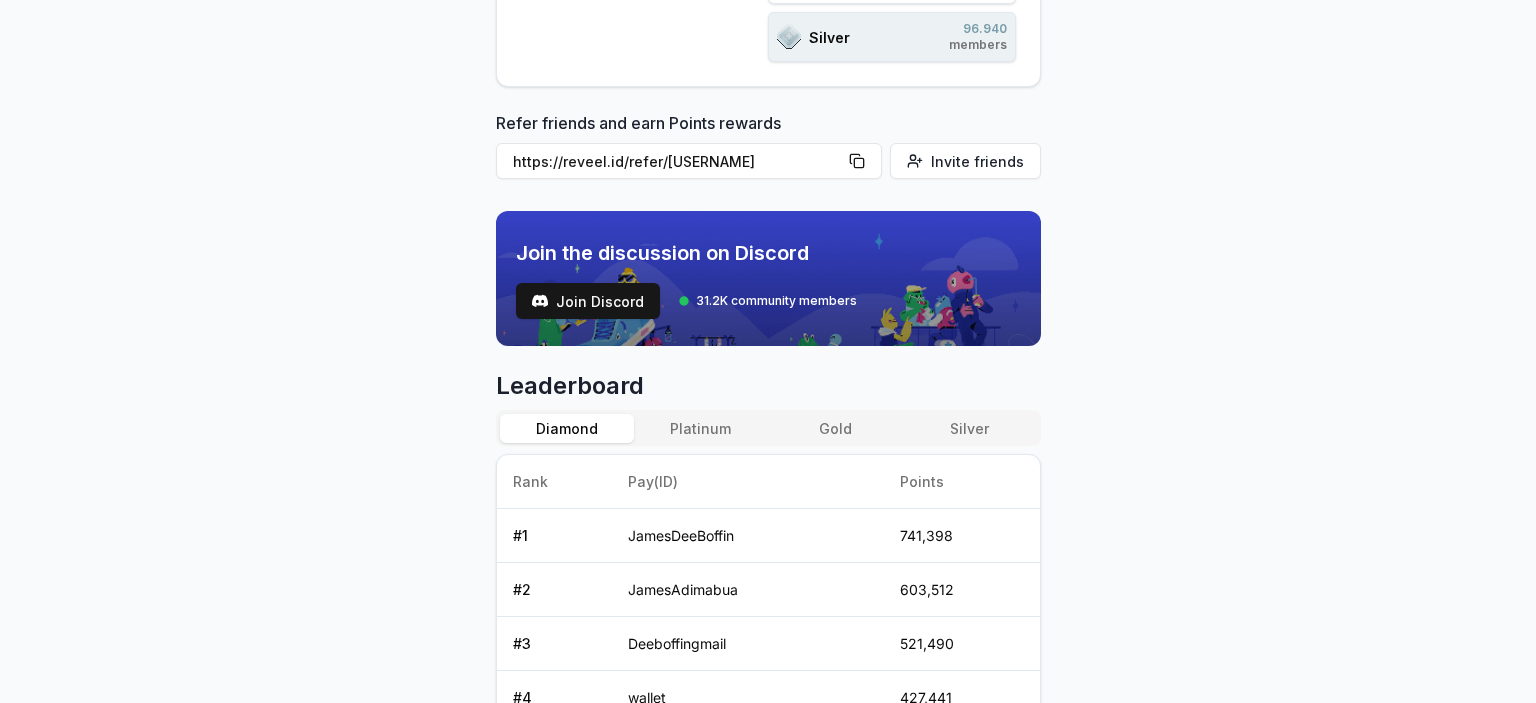 scroll, scrollTop: 0, scrollLeft: 0, axis: both 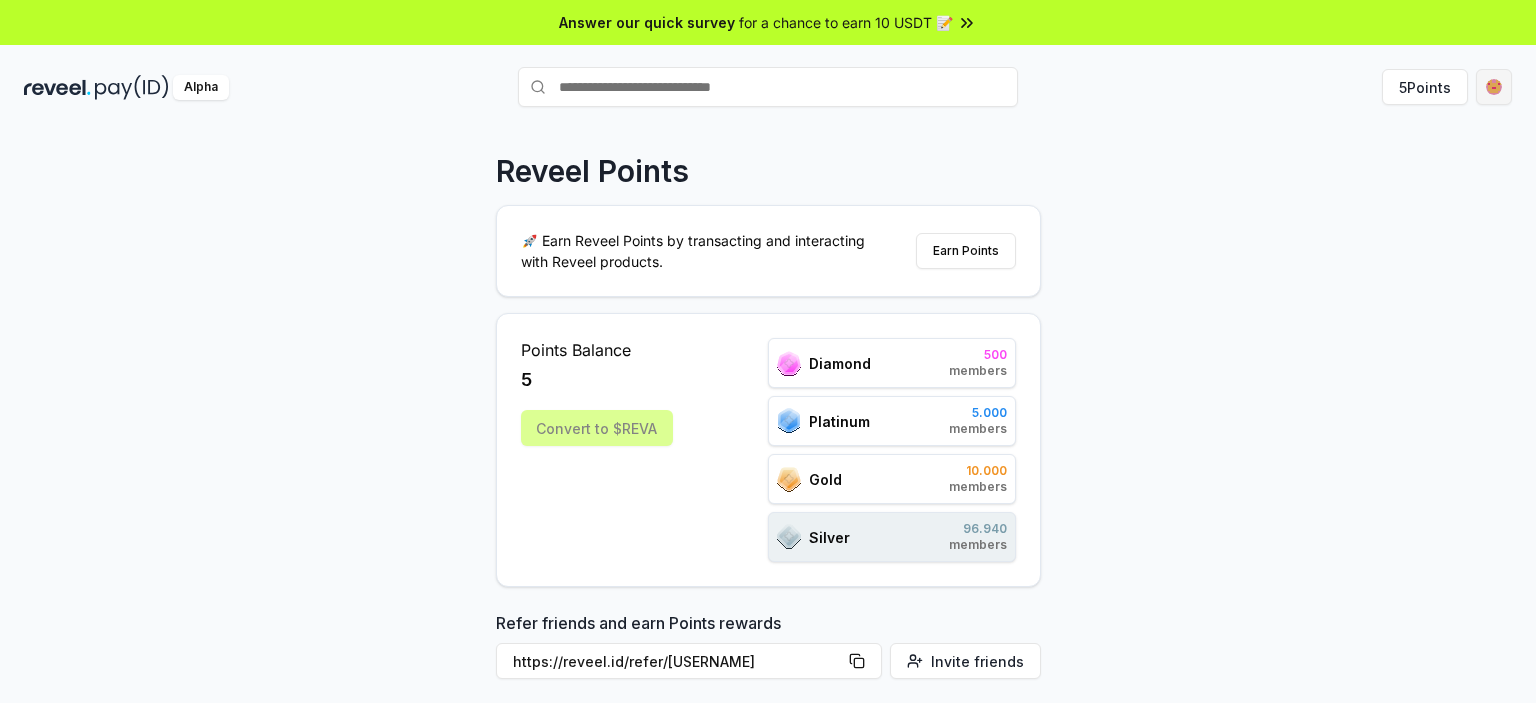 click on "Answer our quick survey for a chance to earn 10 USDT 📝 Alpha   5  Points Reveel Points  🚀 Earn Reveel Points by transacting and interacting with Reveel products. Earn Points Points Balance  5 Convert to $REVA Diamond 500 members Platinum 5.000 members Gold 10.000 members Silver [NUMBER] members Refer friends and earn Points rewards https://reveel.id/refer/[USERNAME] Invite friends Join the discussion on Discord Join Discord     31.2K community members Leaderboard Diamond Platinum Gold Silver Rank Pay(ID) Points # 1 [USERNAME] [NUMBER] # 2 [USERNAME] [NUMBER] # 3 [USERNAME] [NUMBER] # 4 wallet [NUMBER] # 5 [USERNAME] [NUMBER] # 6 [USERNAME] [NUMBER] # 7 [USERNAME] [NUMBER] # 8 [USERNAME] [NUMBER] # 9 [USERNAME] [NUMBER] # 10 [USERNAME] [NUMBER] Previous 1 2 3 4 5 More pages 50 Next" at bounding box center [768, 351] 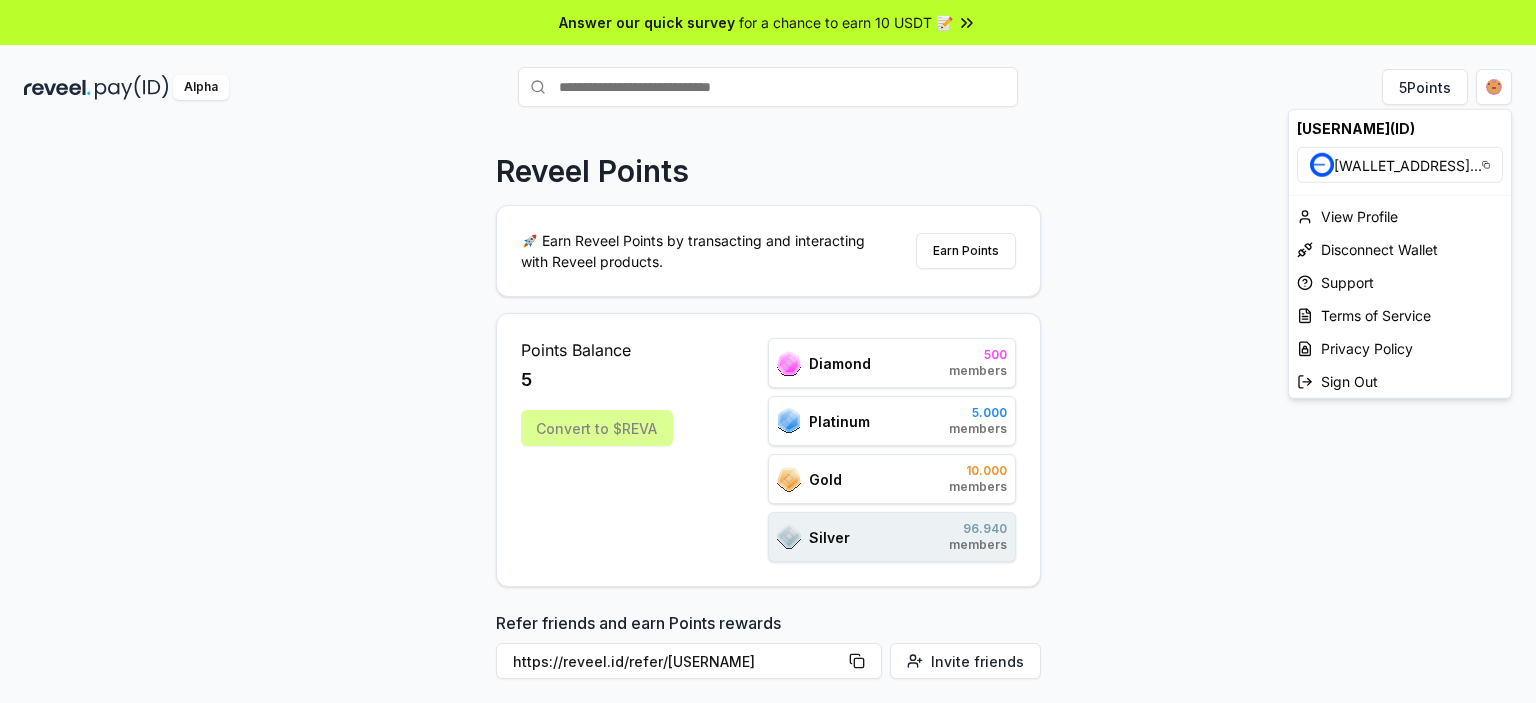 click on "Answer our quick survey for a chance to earn 10 USDT 📝 Alpha   5  Points Reveel Points  🚀 Earn Reveel Points by transacting and interacting with Reveel products. Earn Points Points Balance  5 Convert to $REVA Diamond 500 members Platinum 5.000 members Gold 10.000 members Silver [NUMBER] members Refer friends and earn Points rewards https://reveel.id/refer/[USERNAME] Invite friends Join the discussion on Discord Join Discord     31.2K community members Leaderboard Diamond Platinum Gold Silver Rank Pay(ID) Points # 1 [USERNAME] [NUMBER] # 2 [USERNAME] [NUMBER] # 3 [USERNAME] [NUMBER] # 4 wallet [NUMBER] # 5 [USERNAME] [NUMBER] # 6 [USERNAME] [NUMBER] # 7 [USERNAME] [NUMBER] # 8 [USERNAME] [NUMBER] # 9 [USERNAME] [NUMBER] # 10 [USERNAME] [NUMBER] Previous 1 2 3 4 5 More pages 50 Next [USERNAME](ID)   [WALLET_ADDRESS] ...     View Profile   Disconnect Wallet   Support   Terms of Service   Privacy Policy   Sign Out" at bounding box center [768, 351] 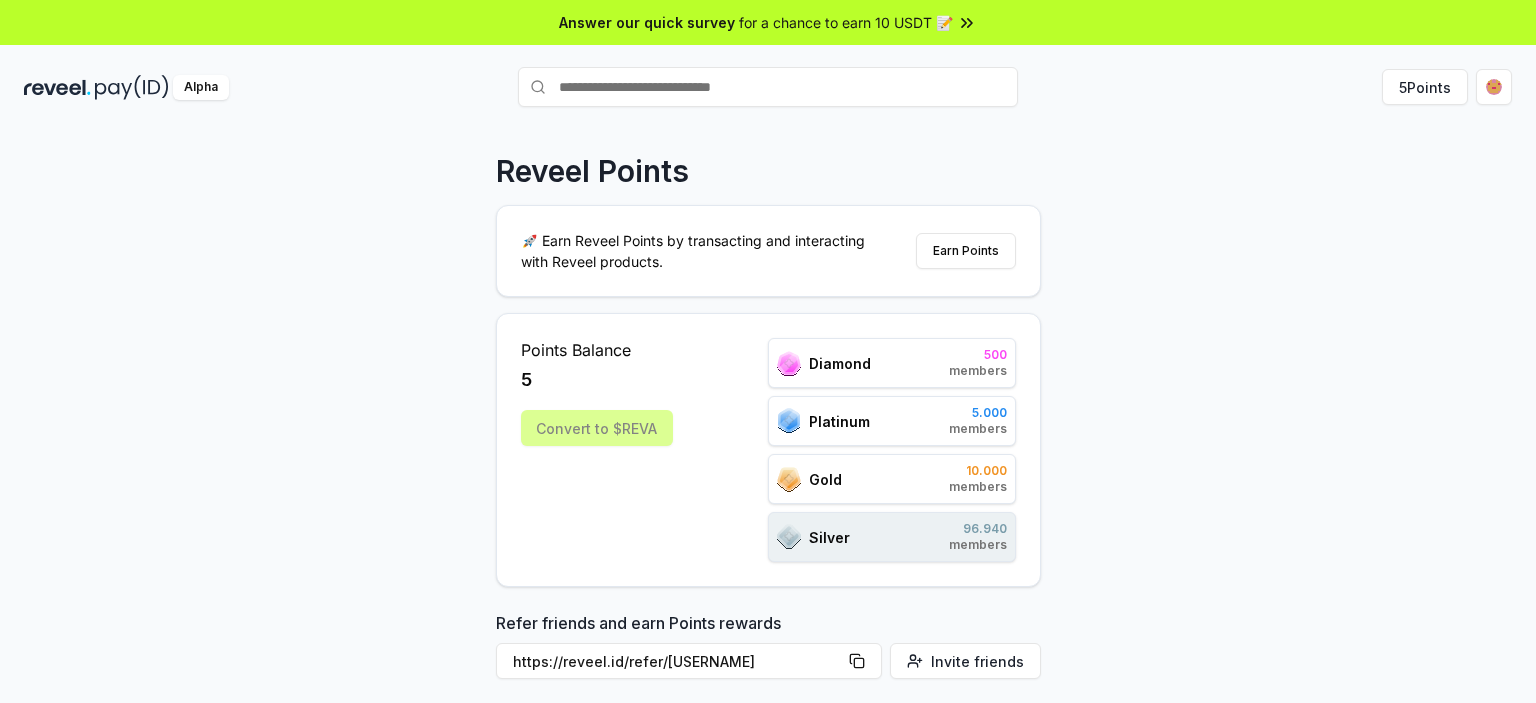 click on "Answer our quick survey for a chance to earn 10 USDT 📝 Alpha   5  Points Reveel Points  🚀 Earn Reveel Points by transacting and interacting with Reveel products. Earn Points Points Balance  5 Convert to $REVA Diamond 500 members Platinum 5.000 members Gold 10.000 members Silver [NUMBER] members Refer friends and earn Points rewards https://reveel.id/refer/[USERNAME] Invite friends Join the discussion on Discord Join Discord     31.2K community members Leaderboard Diamond Platinum Gold Silver Rank Pay(ID) Points # 1 [USERNAME] [NUMBER] # 2 [USERNAME] [NUMBER] # 3 [USERNAME] [NUMBER] # 4 wallet [NUMBER] # 5 [USERNAME] [NUMBER] # 6 [USERNAME] [NUMBER] # 7 [USERNAME] [NUMBER] # 8 [USERNAME] [NUMBER] # 9 [USERNAME] [NUMBER] # 10 [USERNAME] [NUMBER] Previous 1 2 3 4 5 More pages 50 Next" at bounding box center (768, 351) 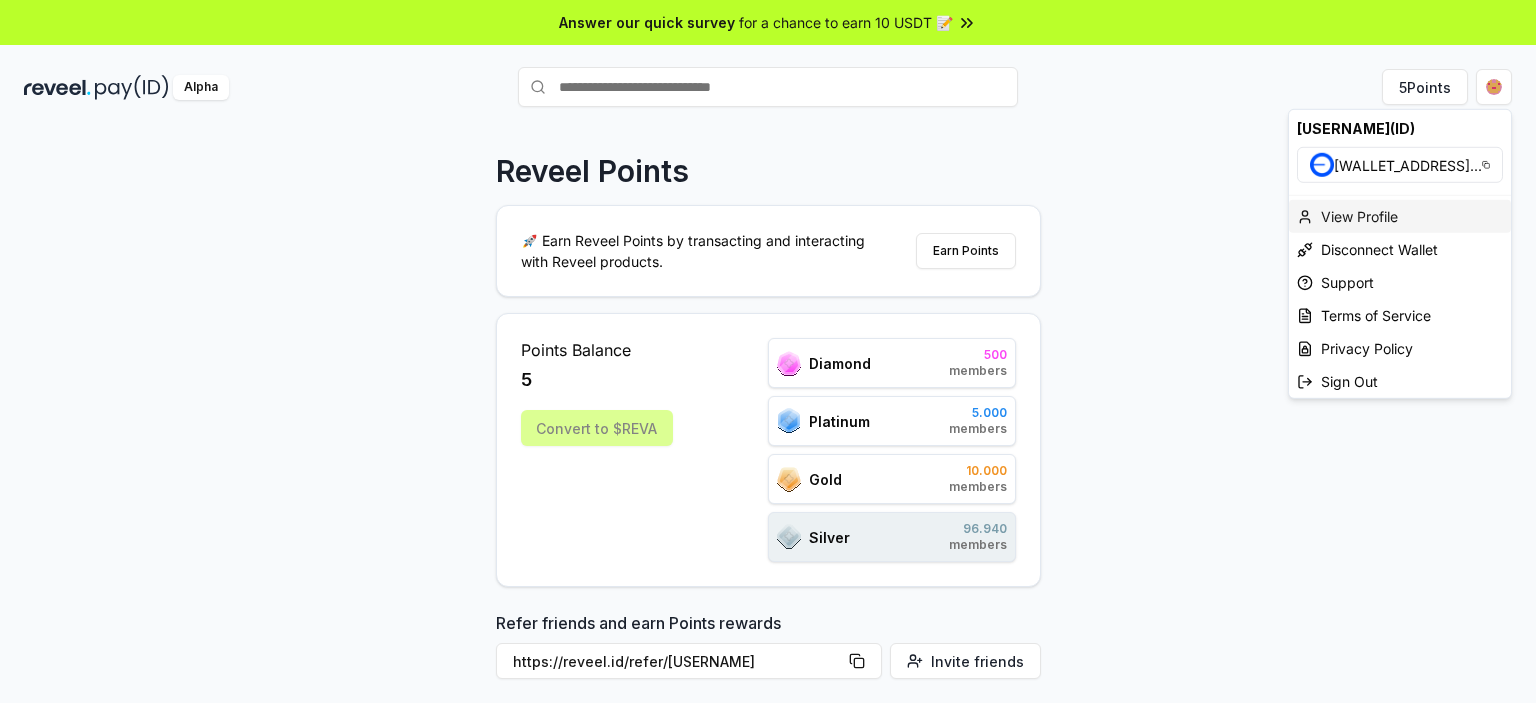 click on "View Profile" at bounding box center (1400, 216) 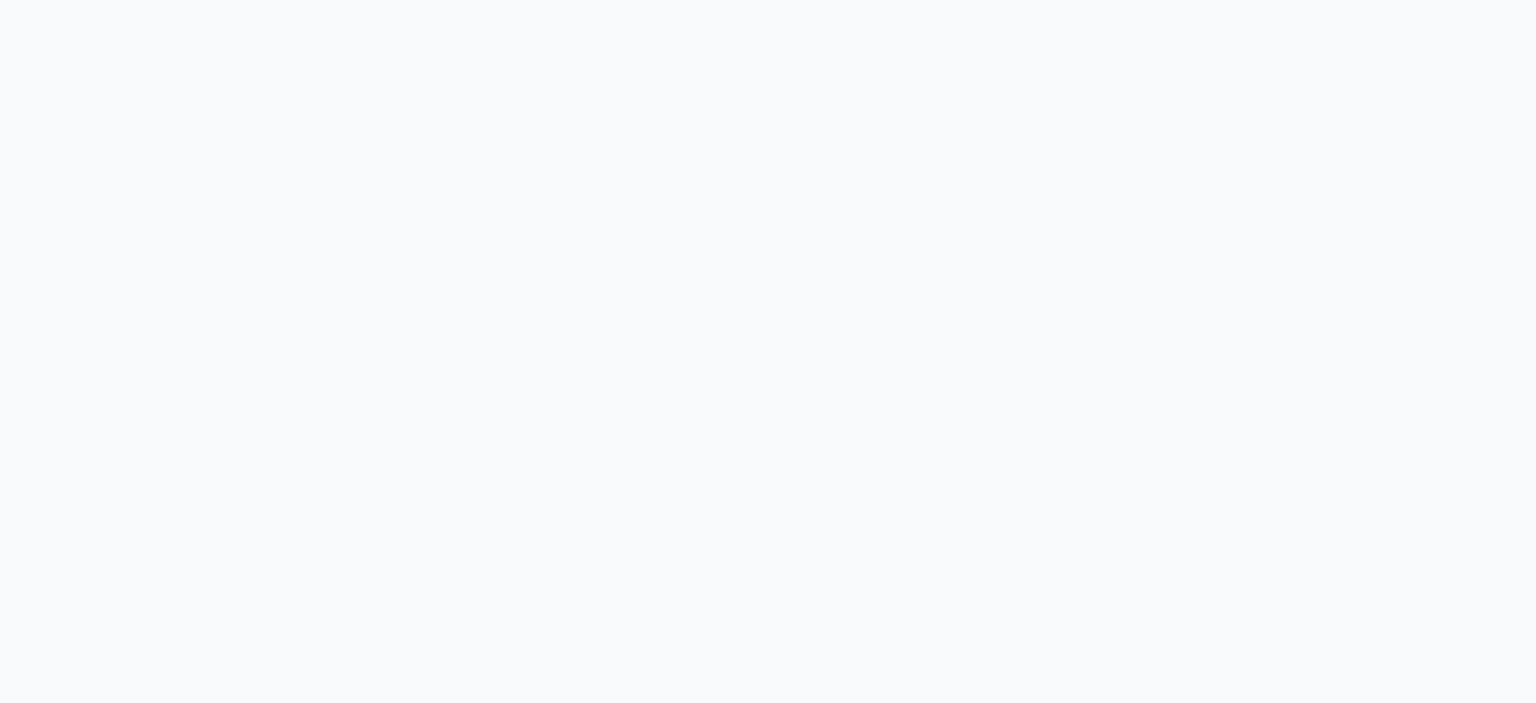 scroll, scrollTop: 0, scrollLeft: 0, axis: both 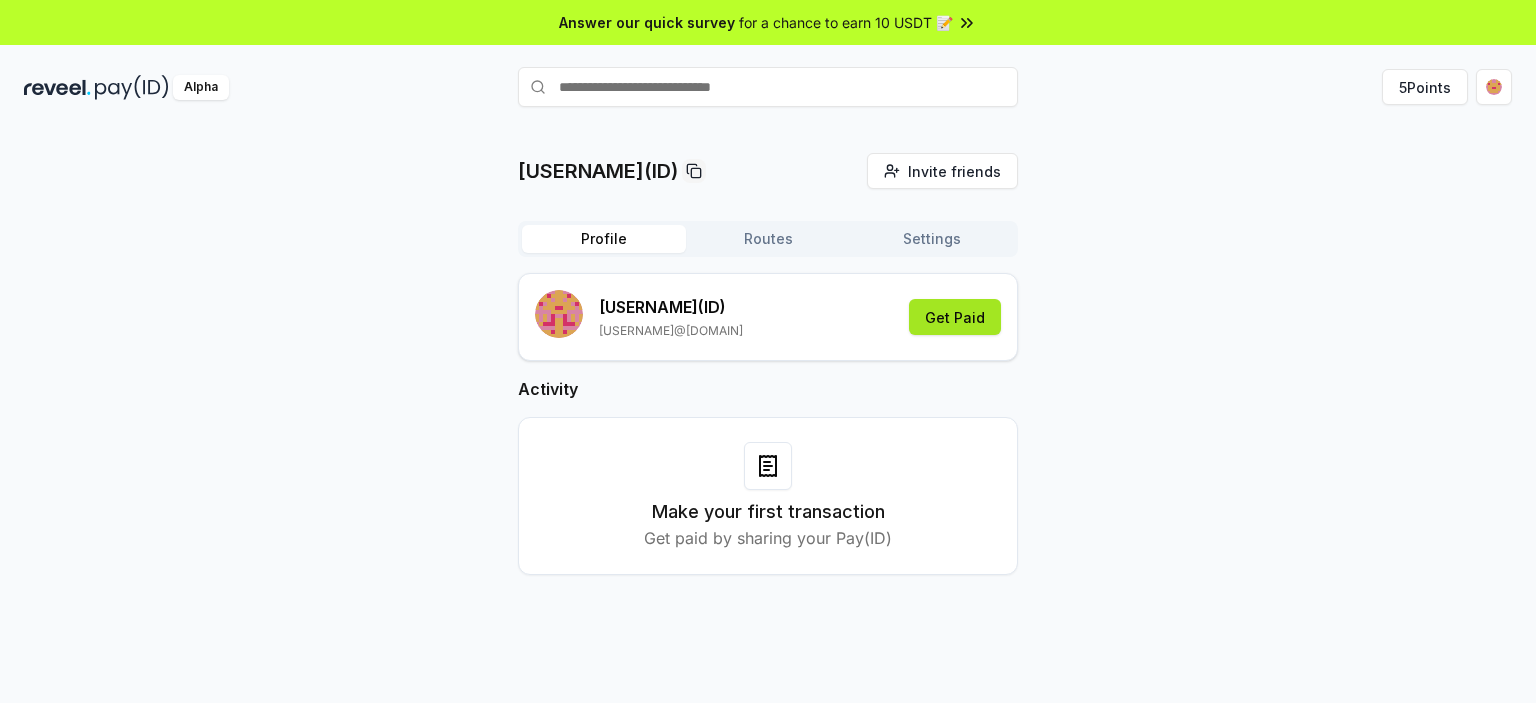 click on "Get Paid" at bounding box center (955, 317) 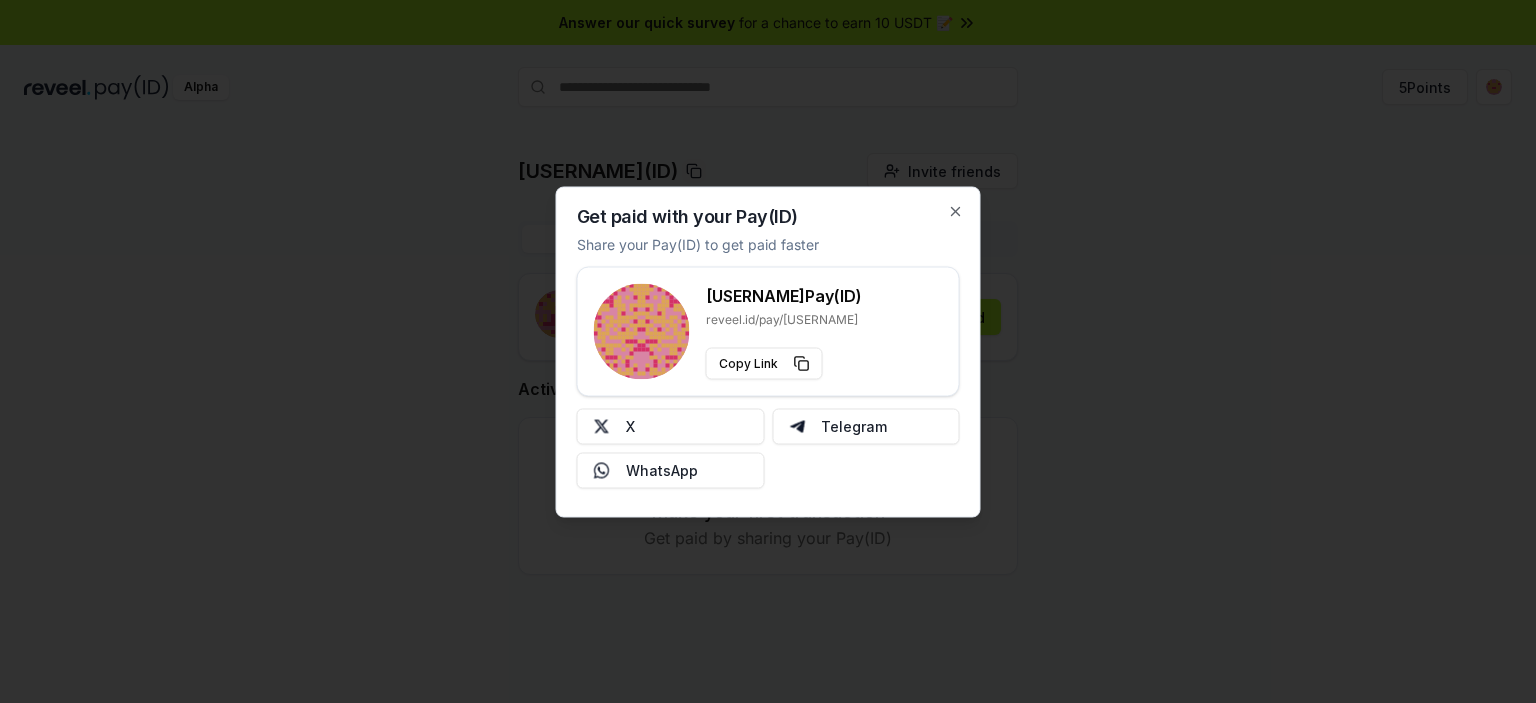 click at bounding box center [768, 351] 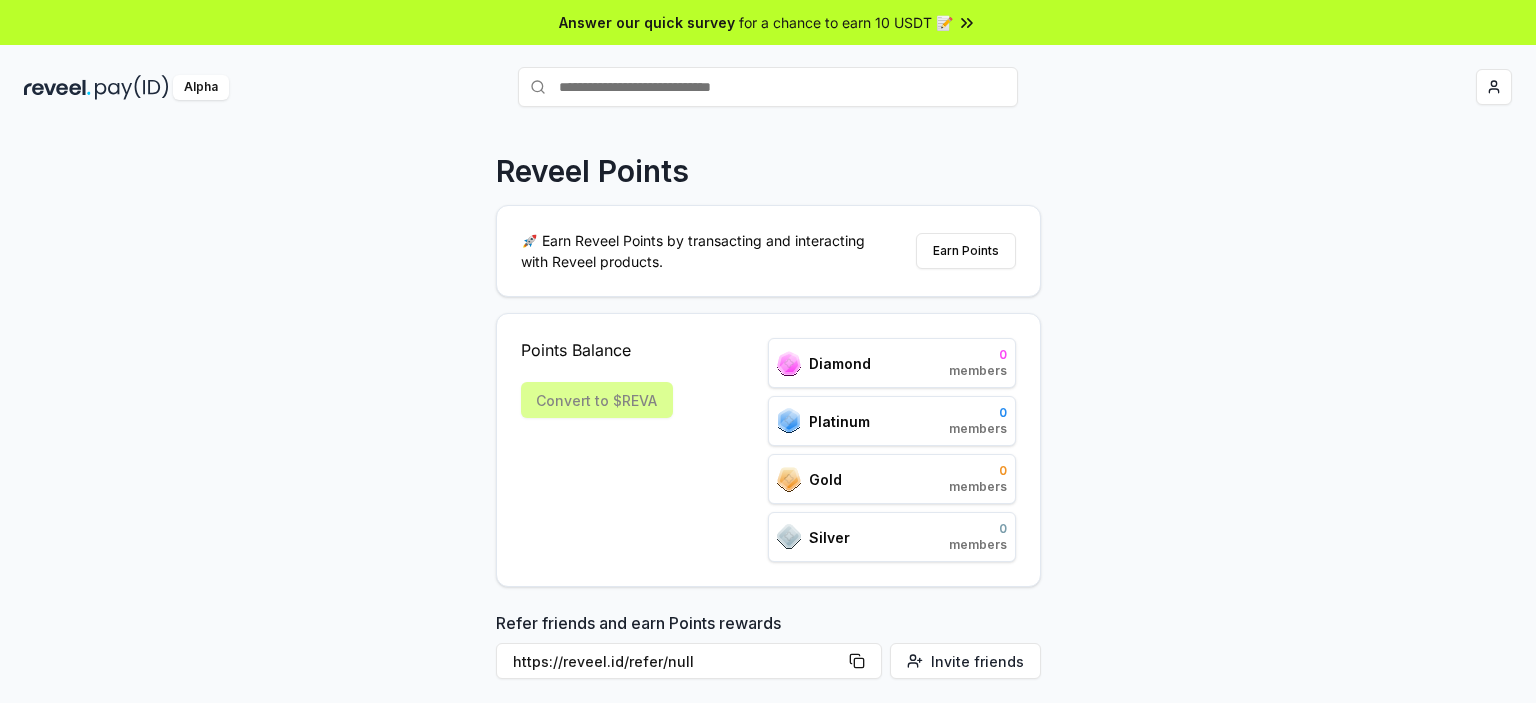 scroll, scrollTop: 0, scrollLeft: 0, axis: both 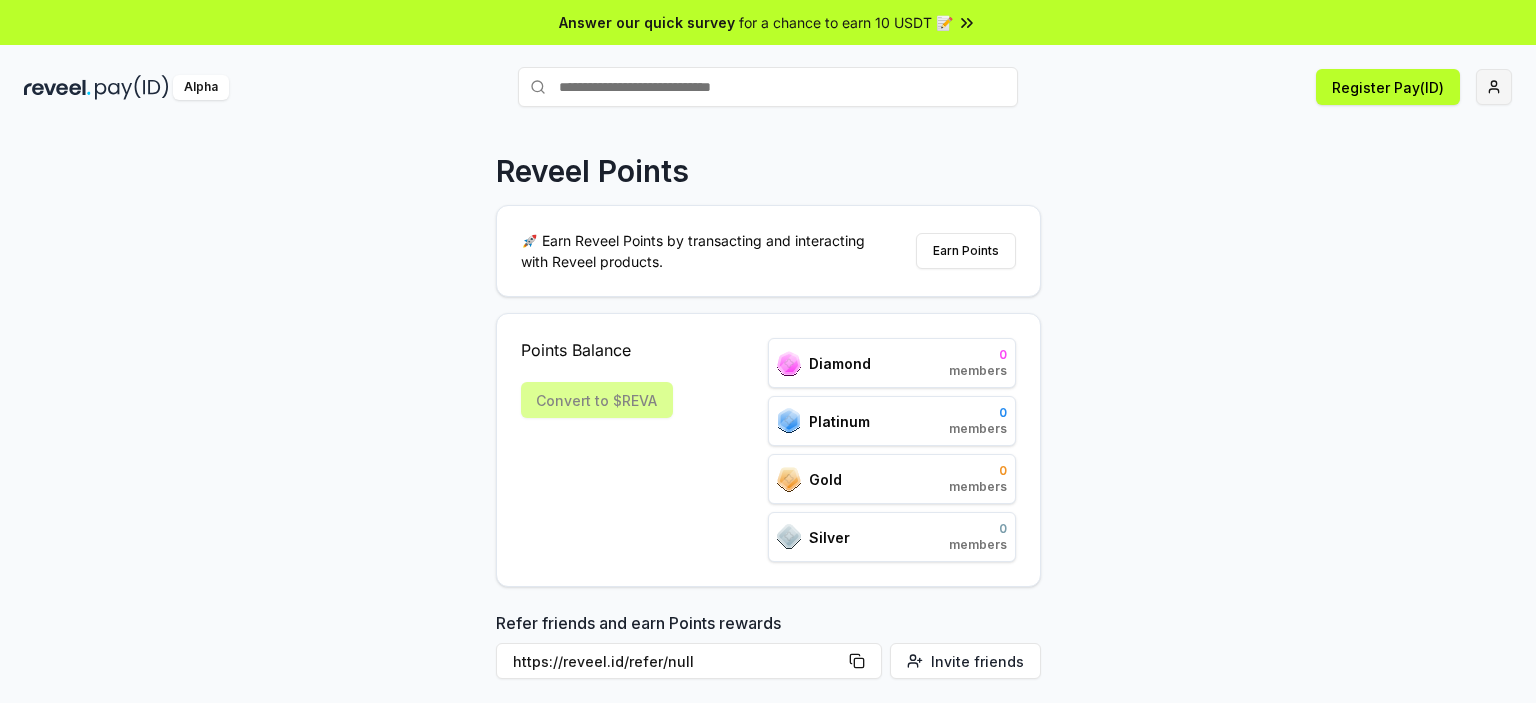 click on "Answer our quick survey for a chance to earn 10 USDT 📝 Alpha Register Pay(ID) Reveel Points  🚀 Earn Reveel Points by transacting and interacting with Reveel products. Earn Points Points Balance  Convert to $REVA Diamond 0 members Platinum 0 members Gold 0 members Silver 0 members Refer friends and earn Points rewards https://reveel.id/refer/null Invite friends Join the discussion on Discord Join Discord     31.2K community members" at bounding box center [768, 351] 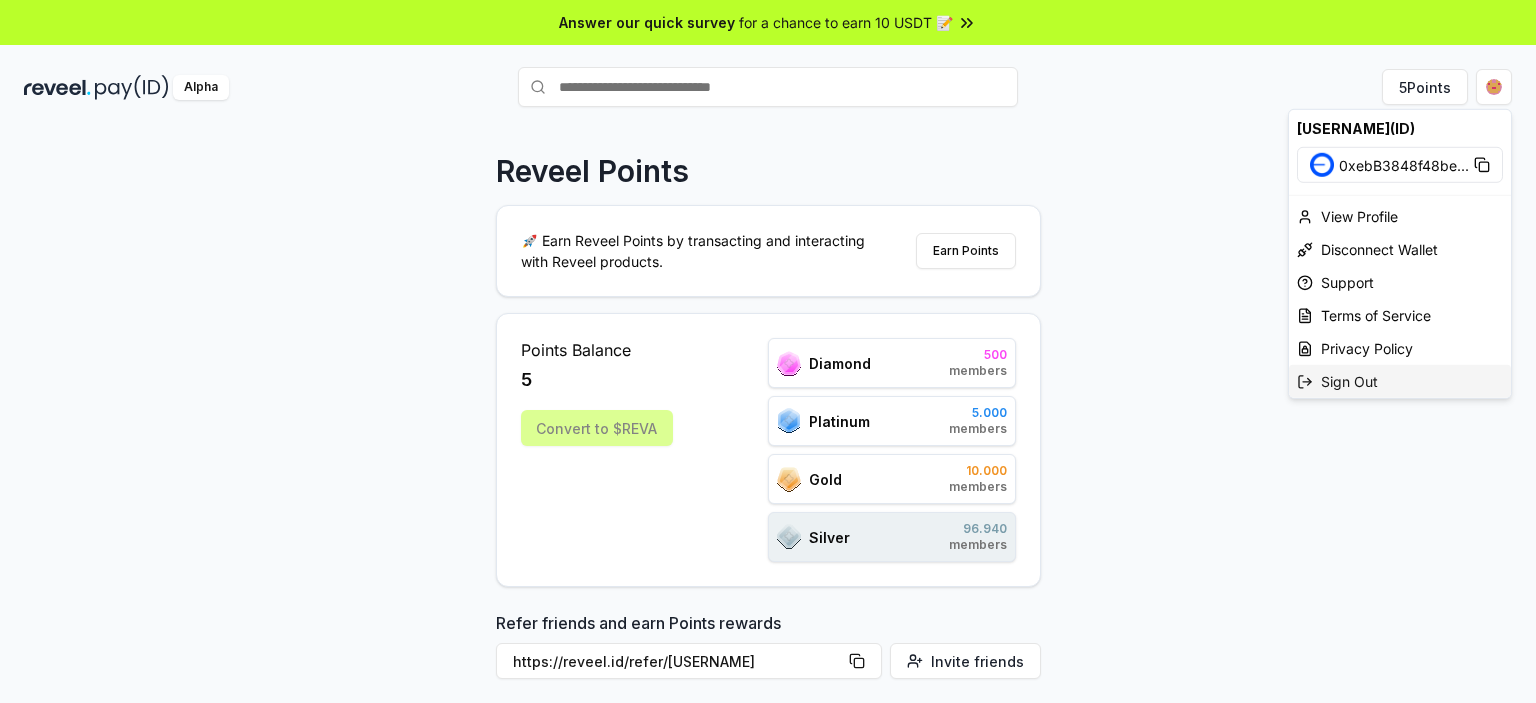 click on "Sign Out" at bounding box center (1400, 381) 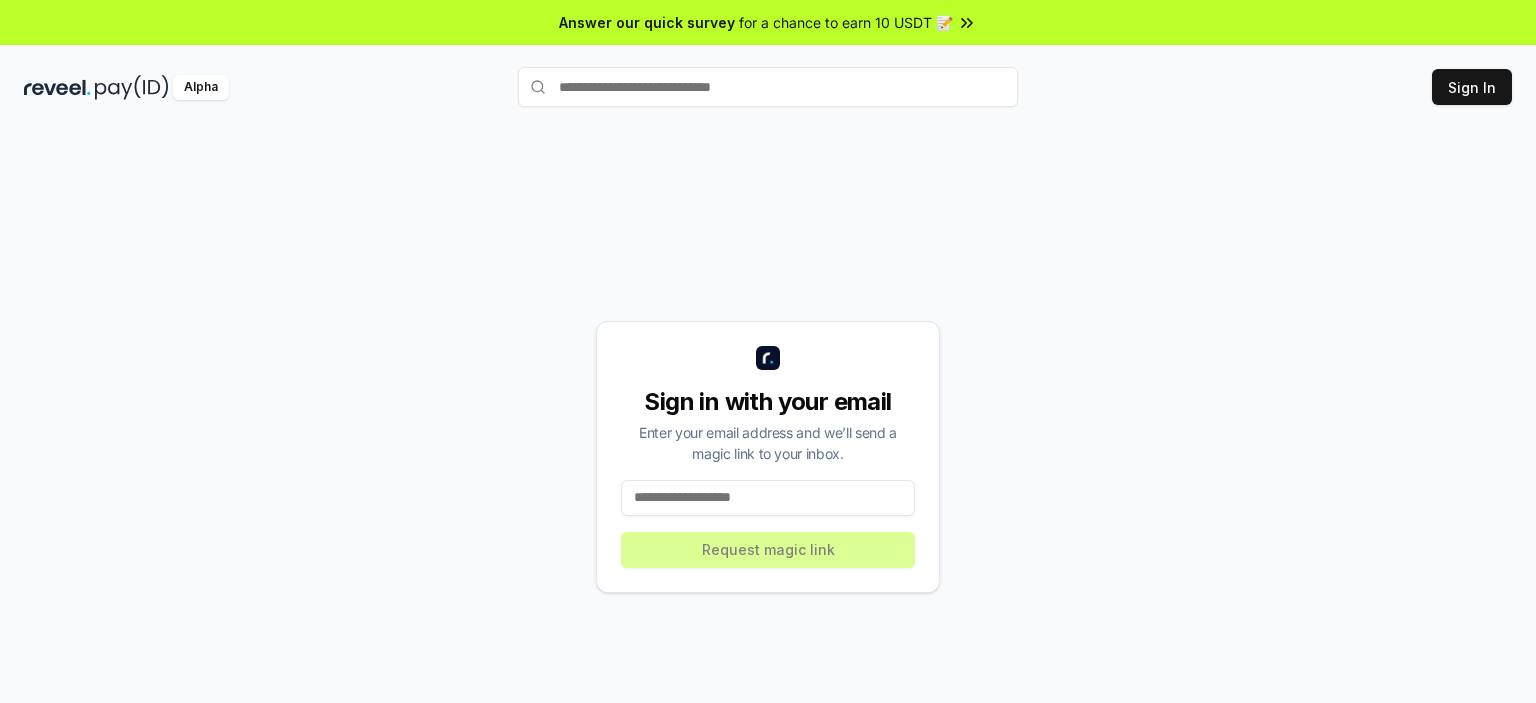 scroll, scrollTop: 0, scrollLeft: 0, axis: both 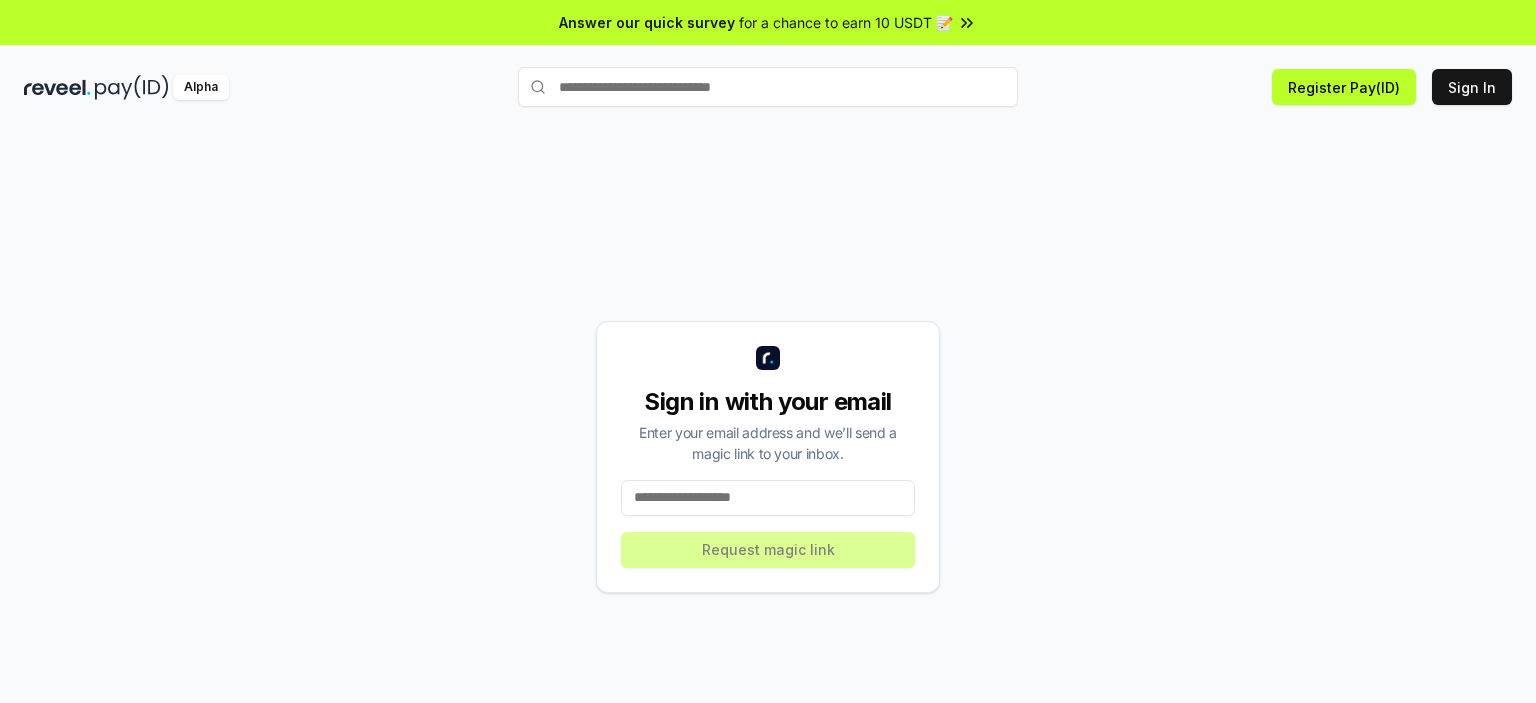click at bounding box center [768, 498] 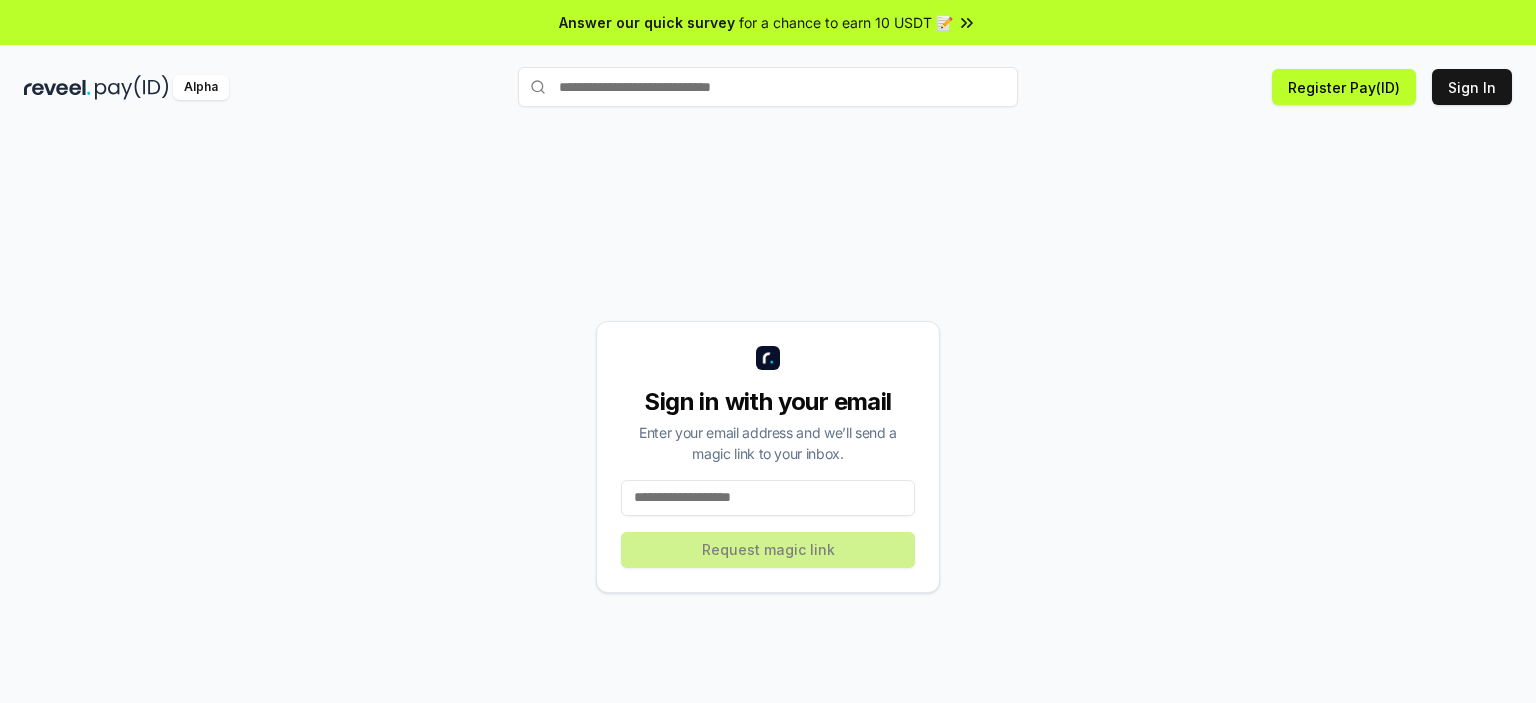 paste on "**********" 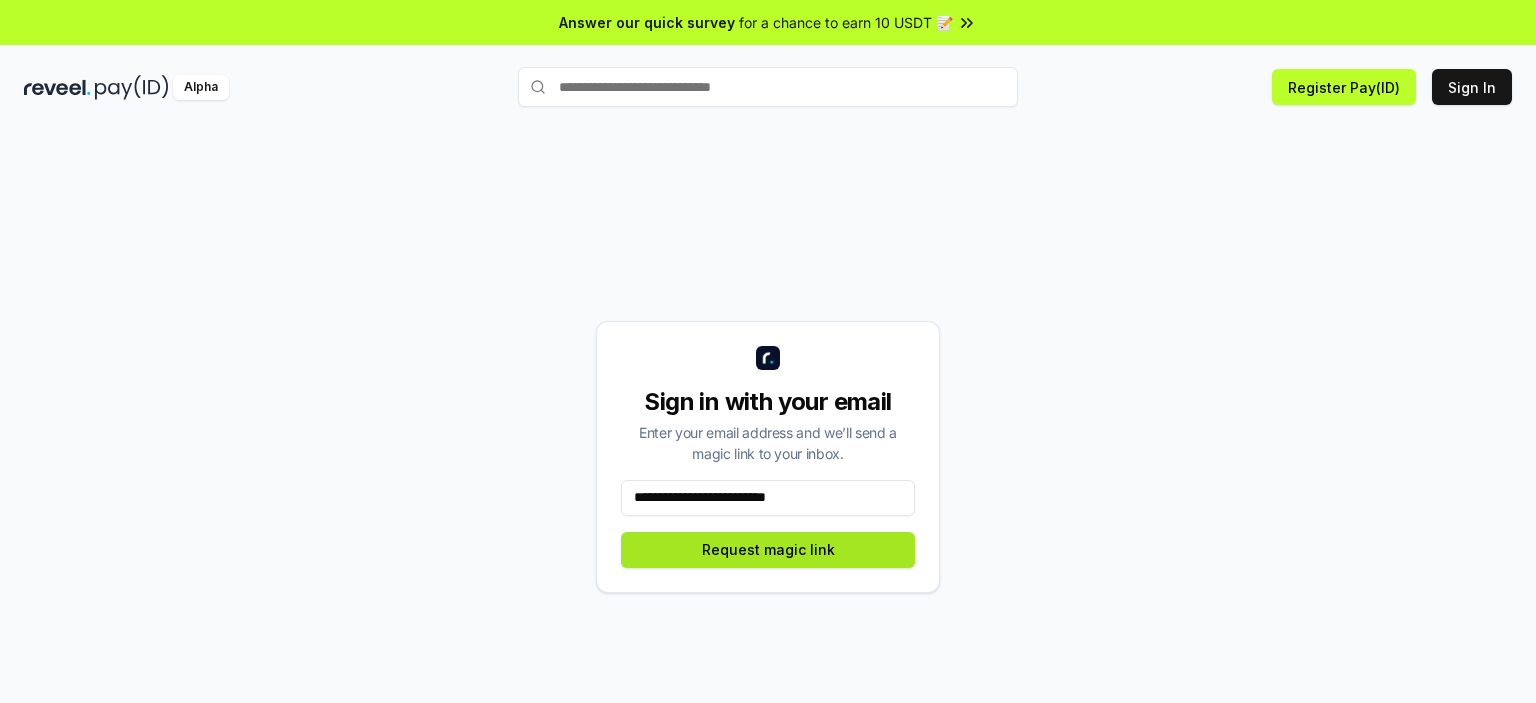 type on "**********" 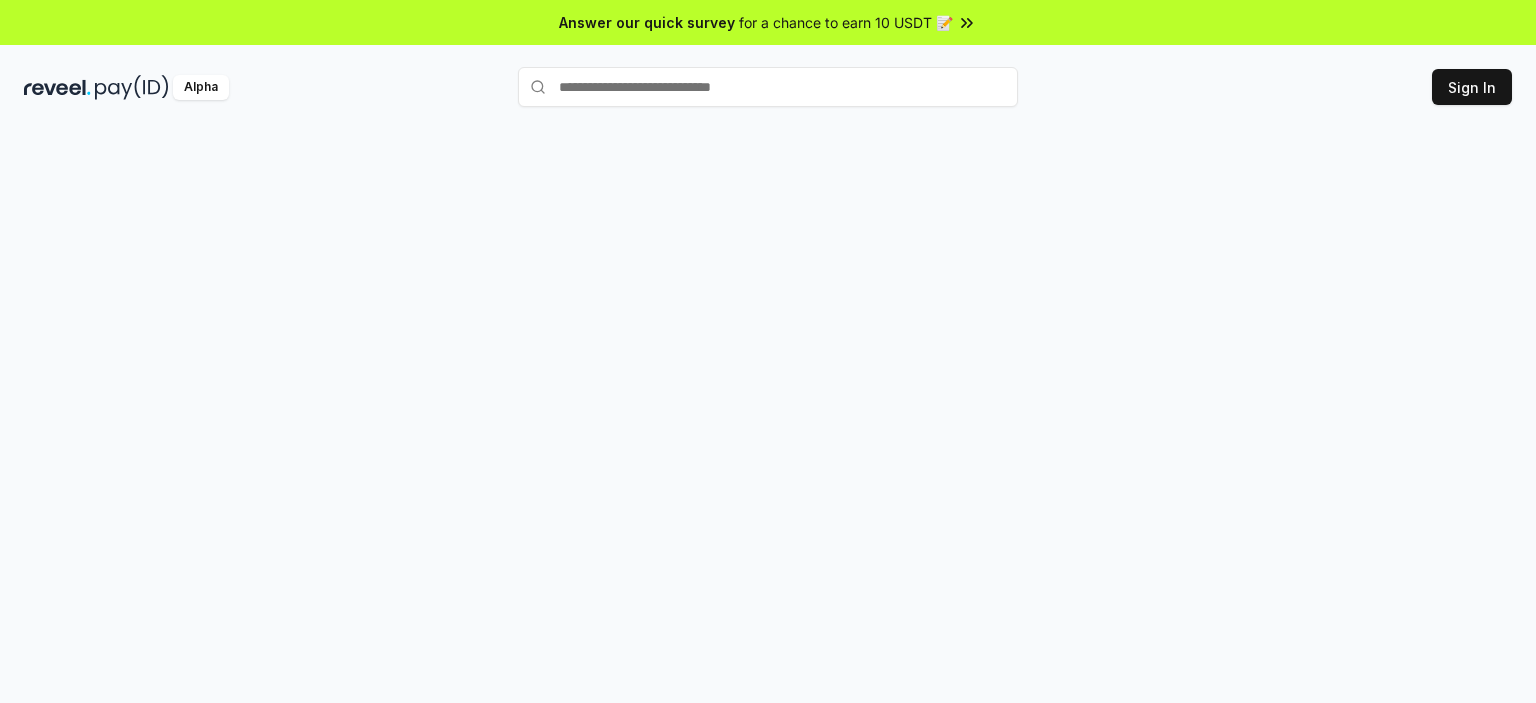 scroll, scrollTop: 0, scrollLeft: 0, axis: both 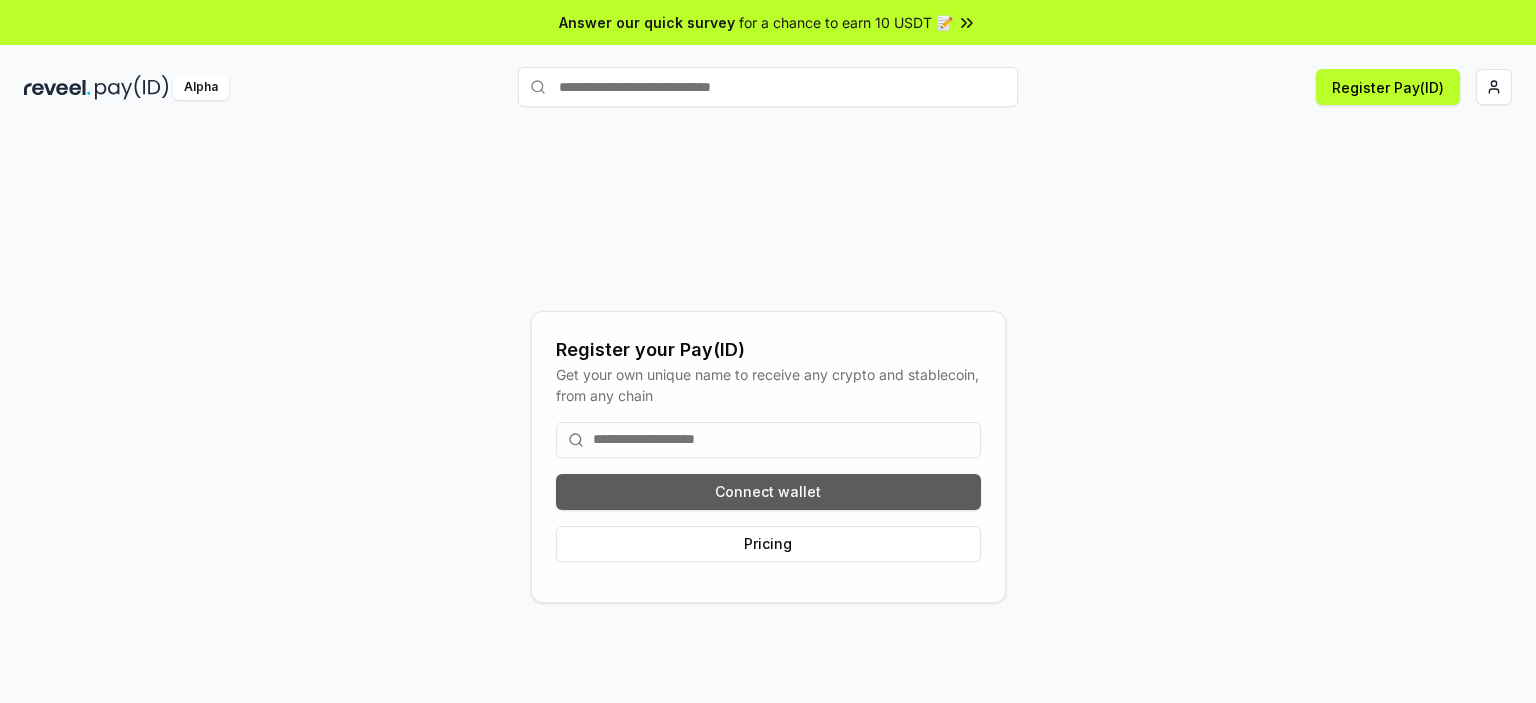 paste on "*****" 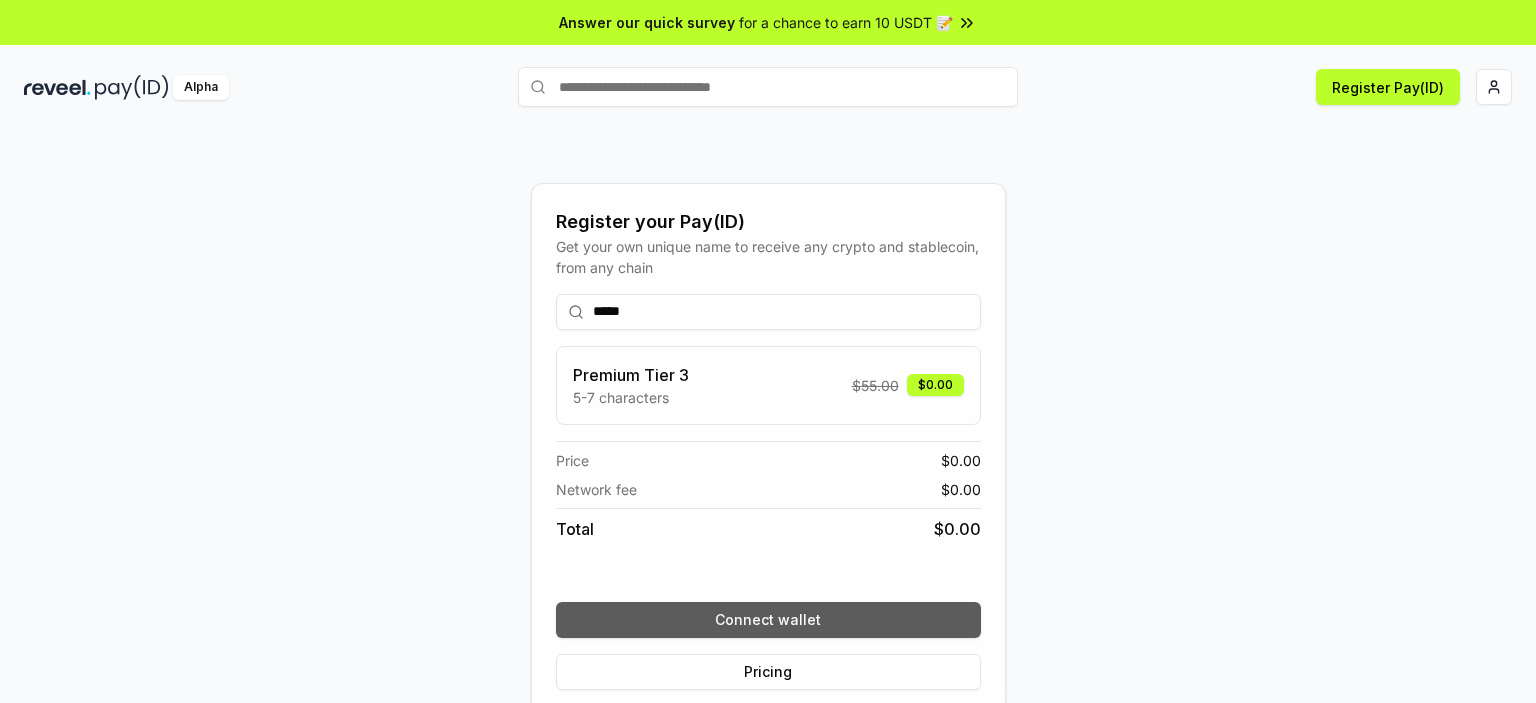 type on "*****" 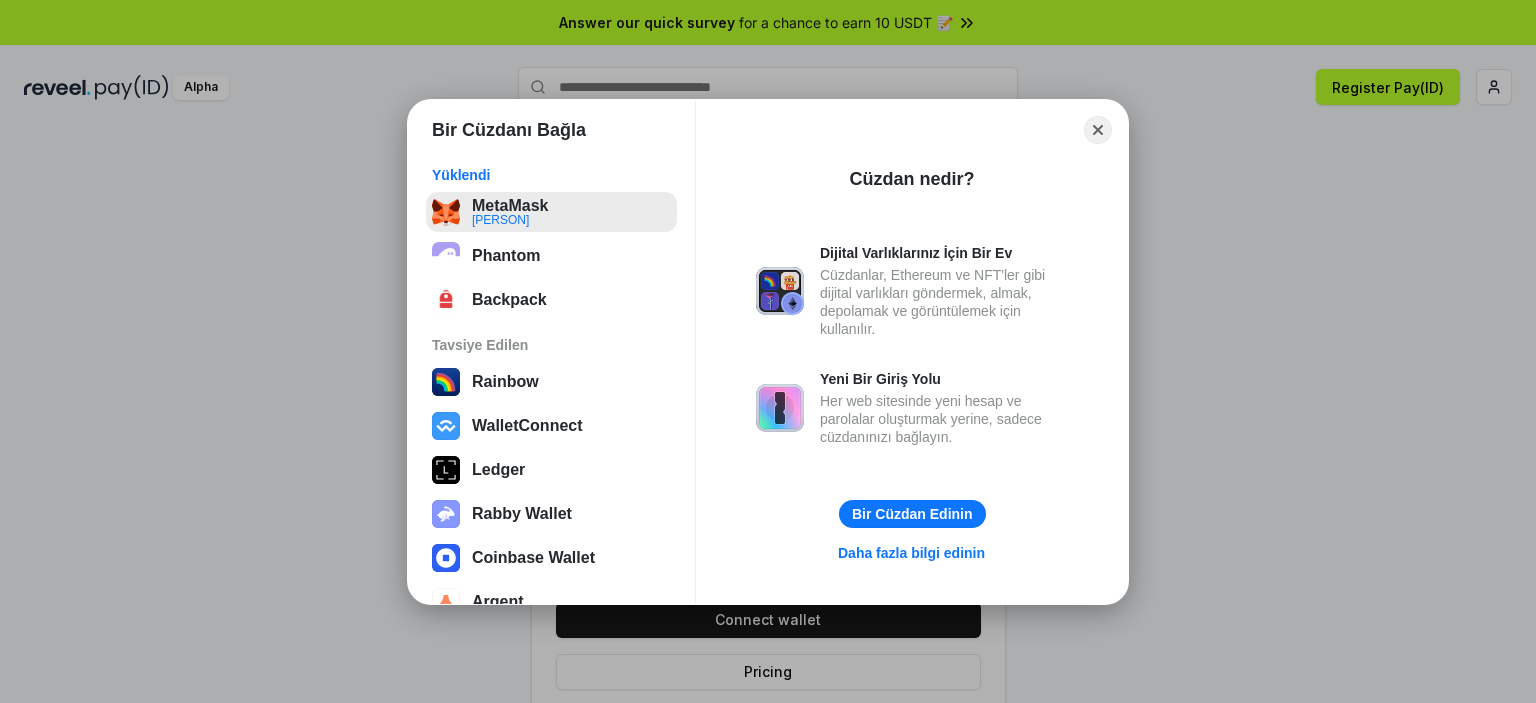 click on "MetaMask [NAME]" at bounding box center (551, 212) 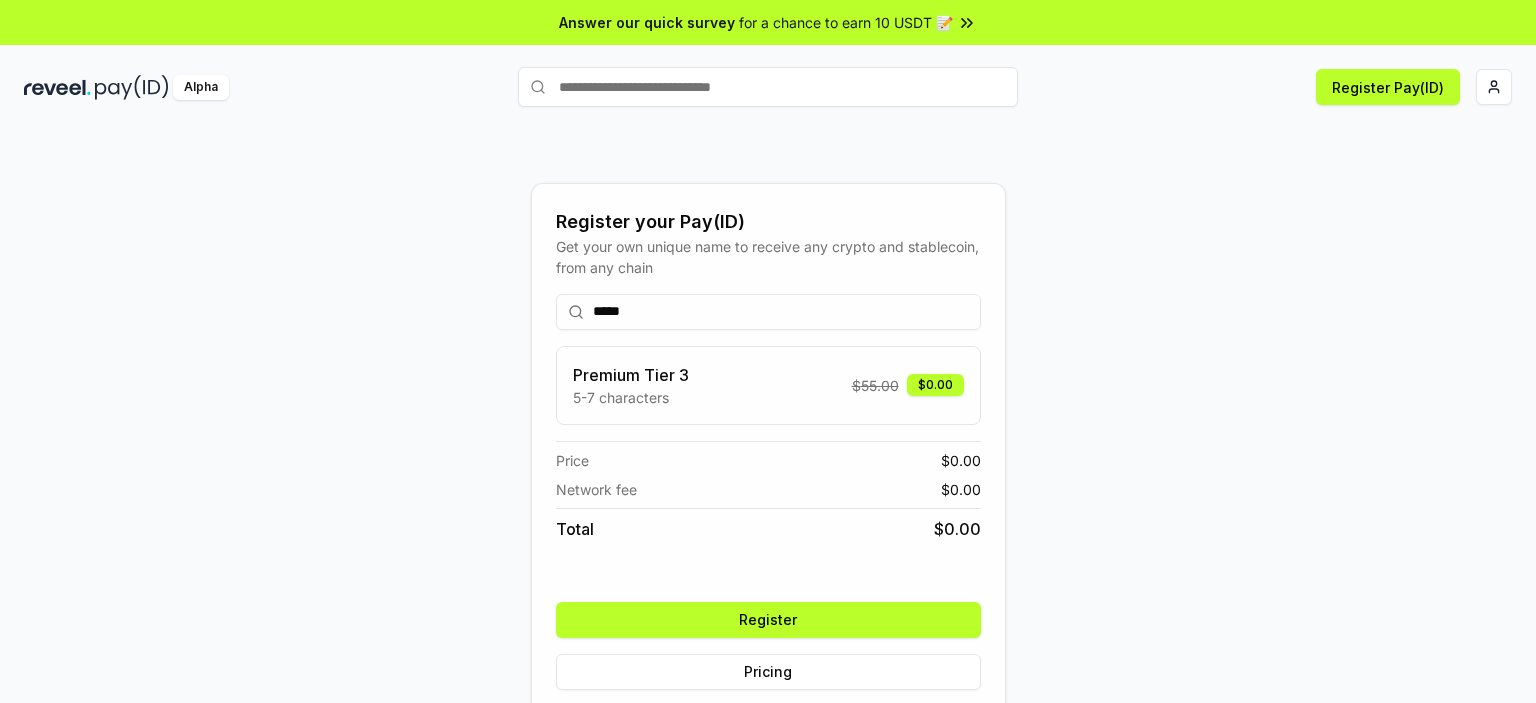 click on "Register" at bounding box center (768, 620) 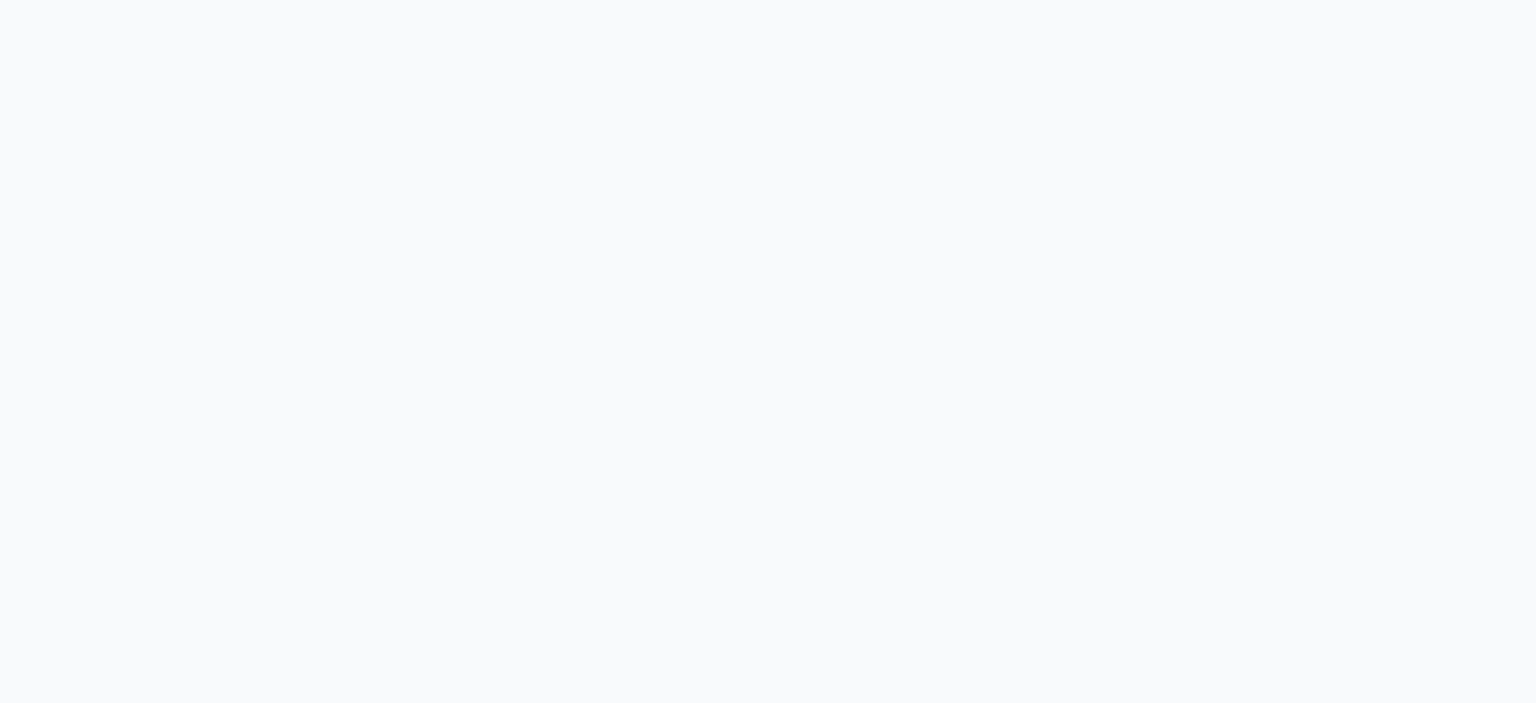 scroll, scrollTop: 0, scrollLeft: 0, axis: both 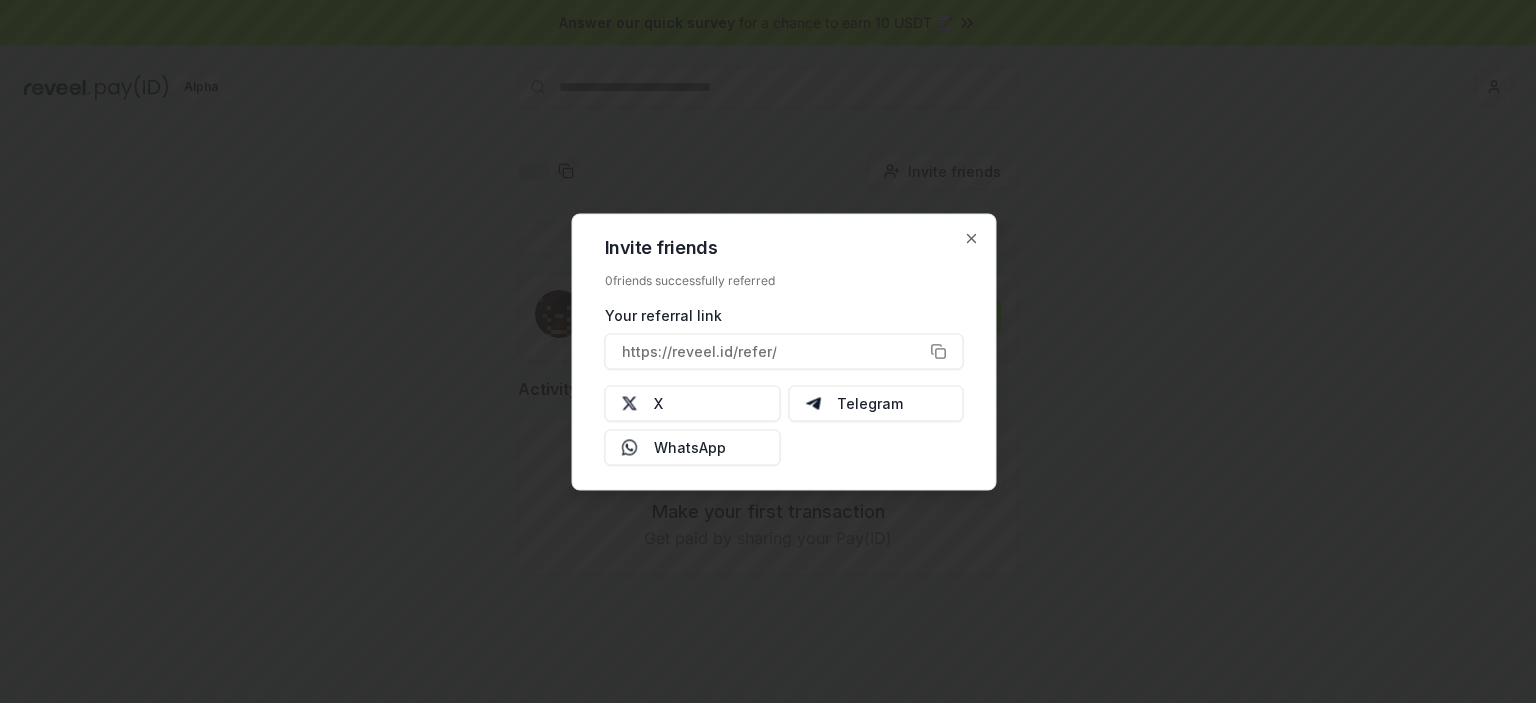 click at bounding box center [768, 351] 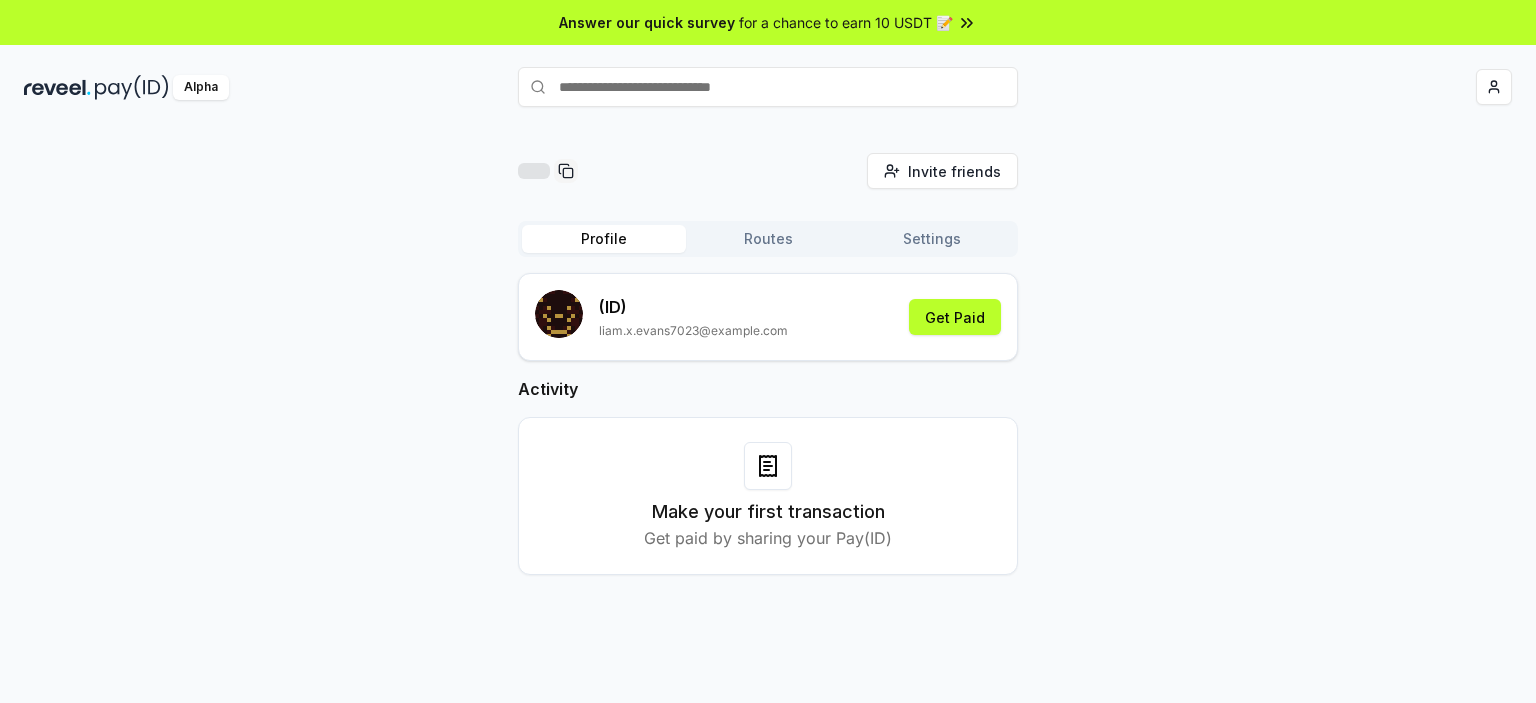 scroll, scrollTop: 0, scrollLeft: 0, axis: both 